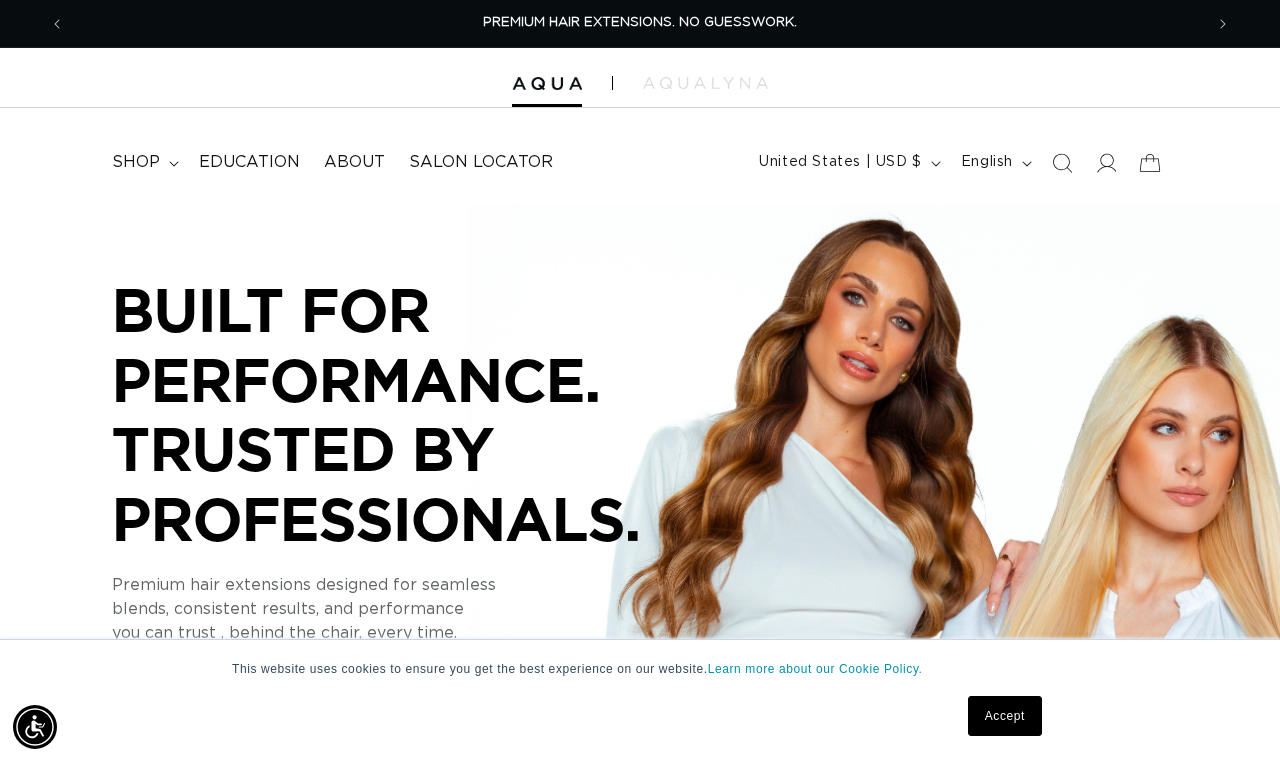 scroll, scrollTop: 0, scrollLeft: 0, axis: both 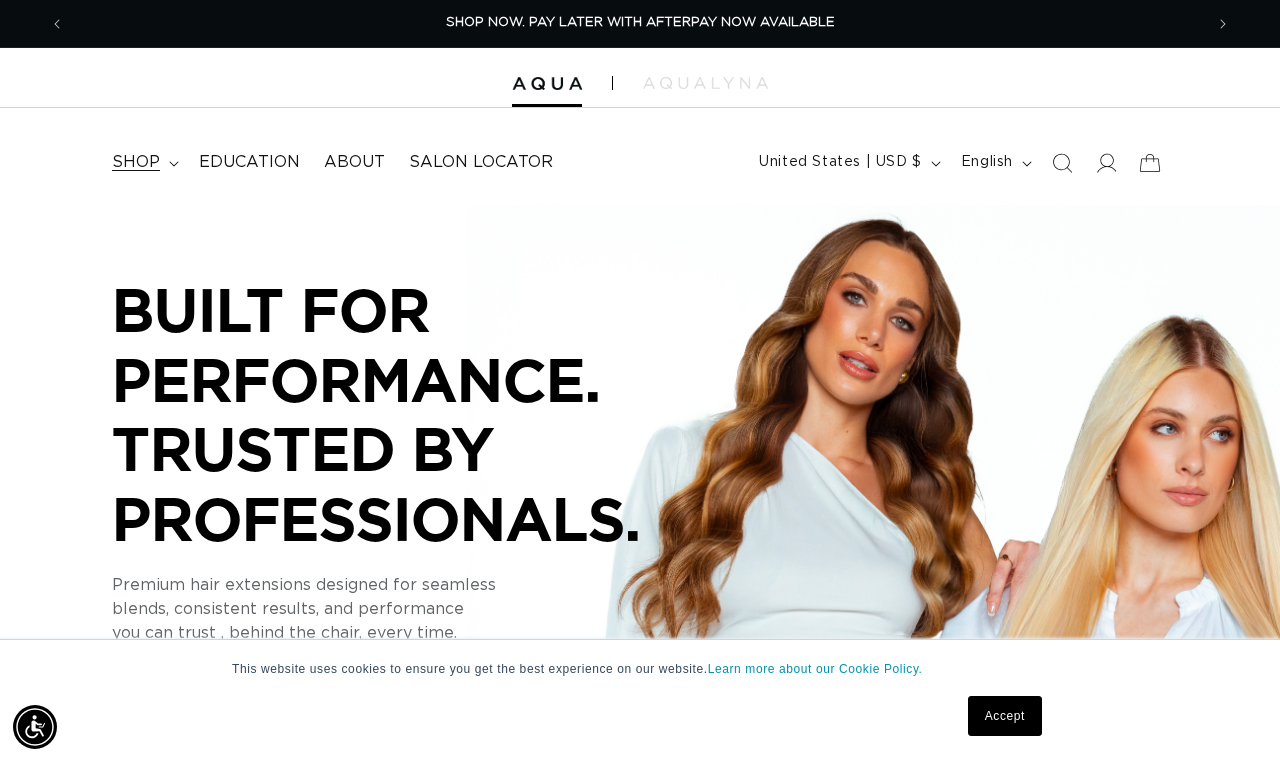 click on "shop" at bounding box center (143, 162) 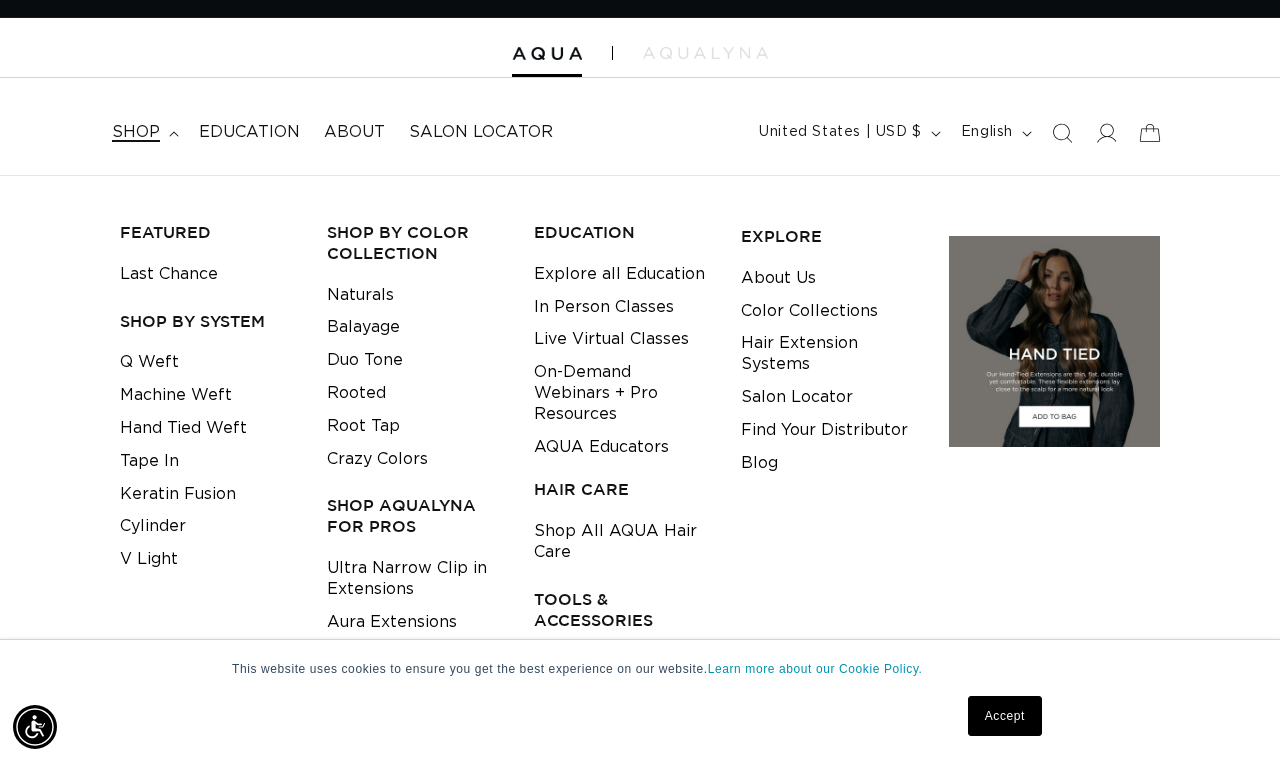 scroll, scrollTop: 28, scrollLeft: 0, axis: vertical 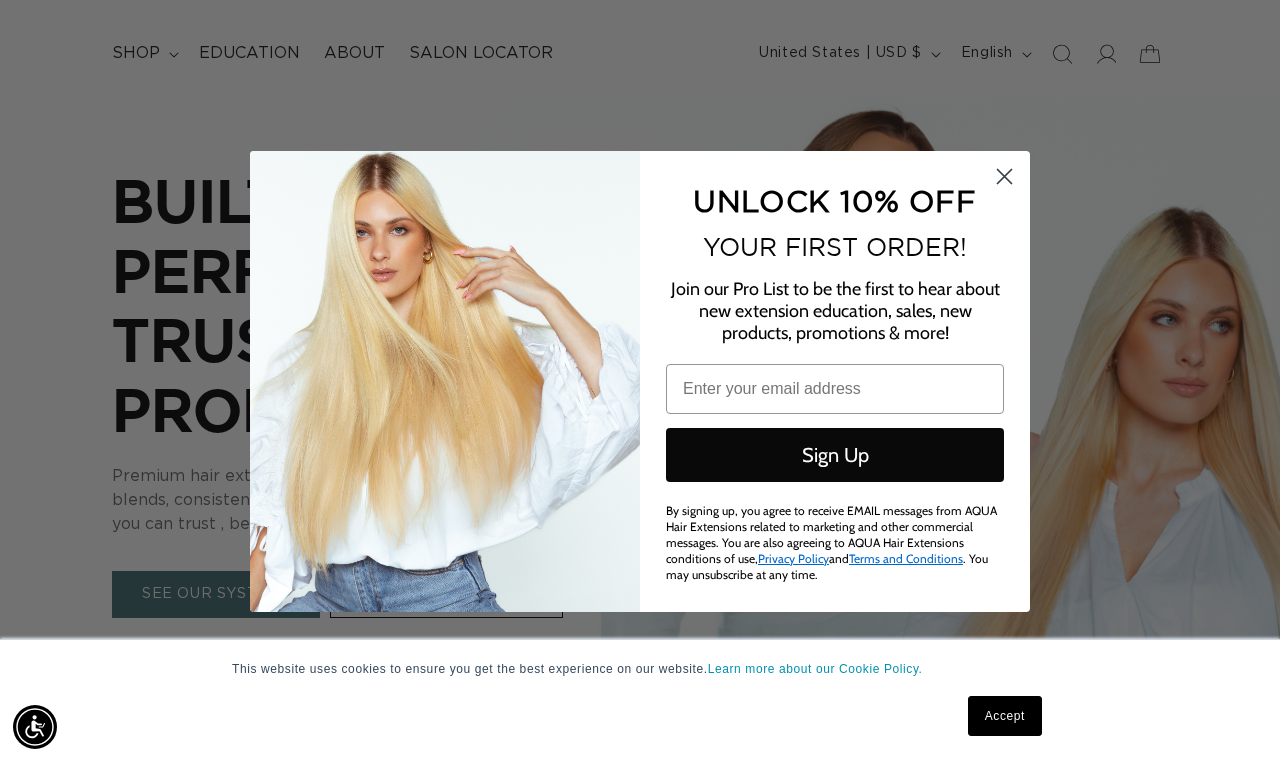 click 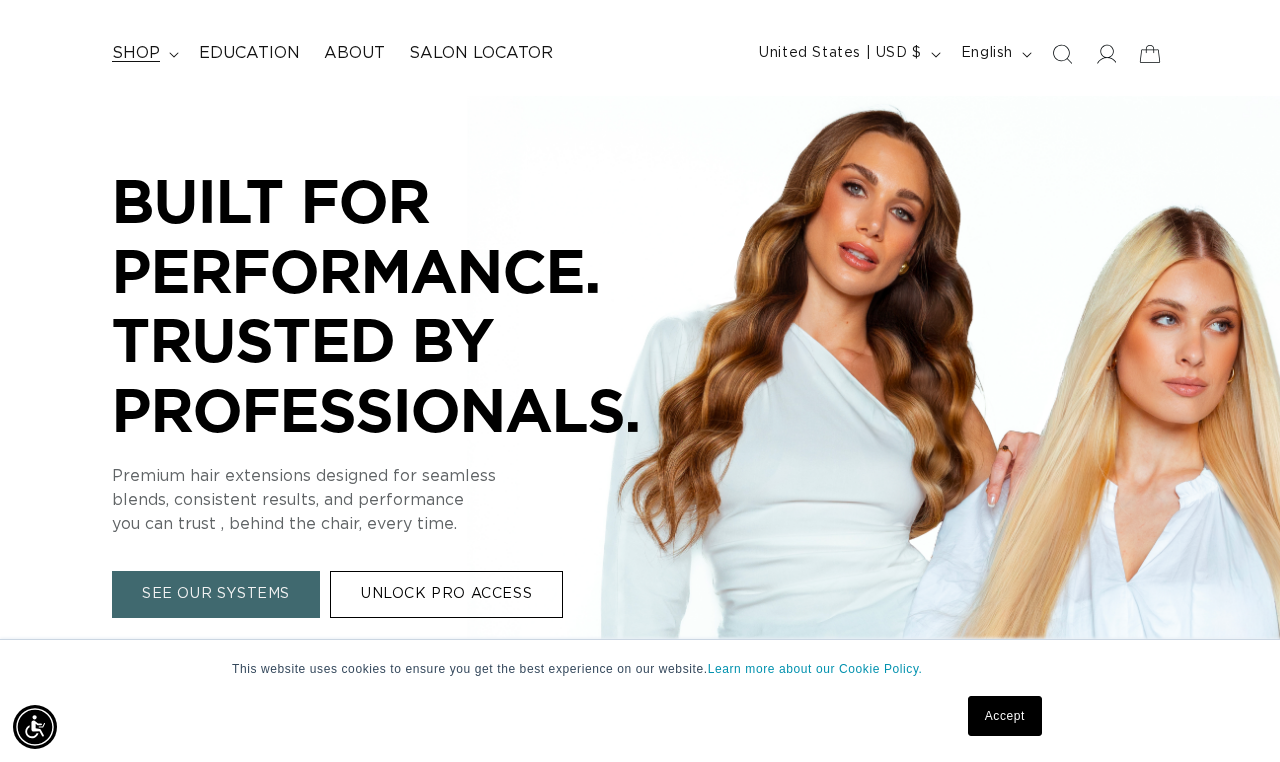 click on "shop" at bounding box center (143, 53) 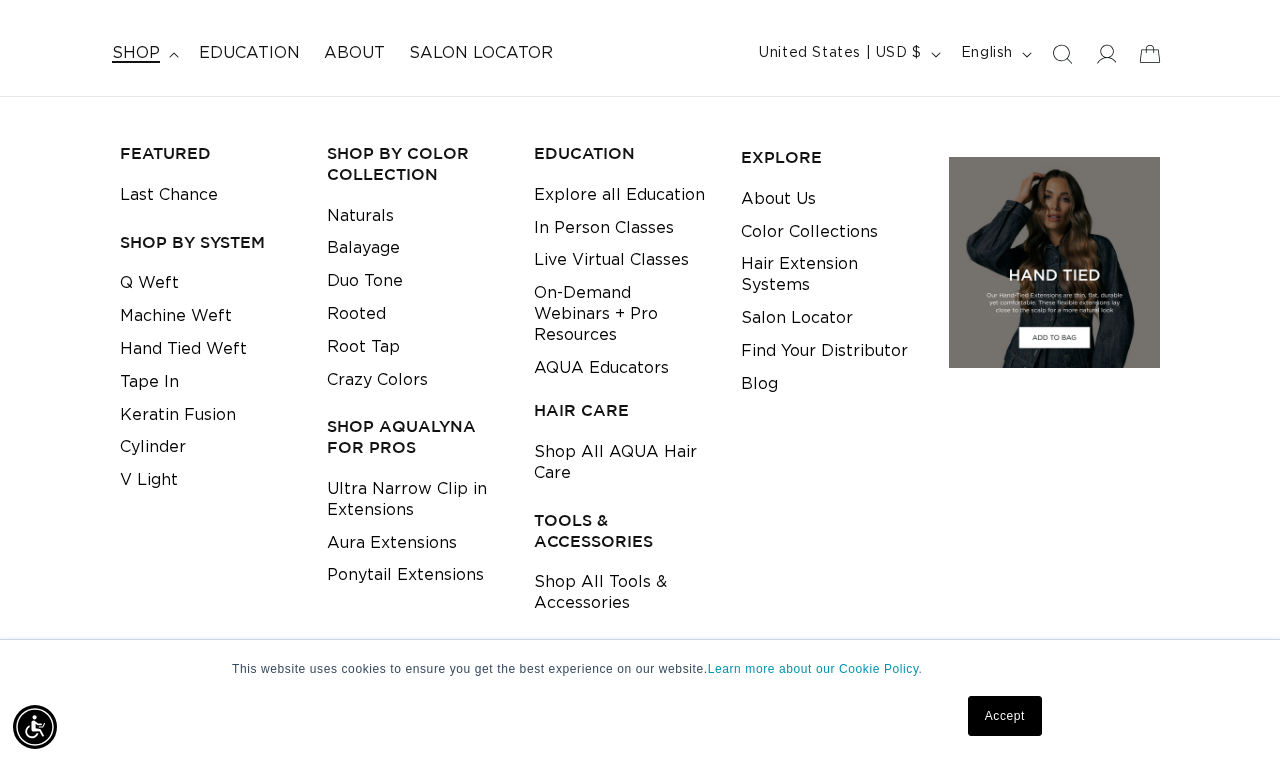 scroll, scrollTop: 0, scrollLeft: 1138, axis: horizontal 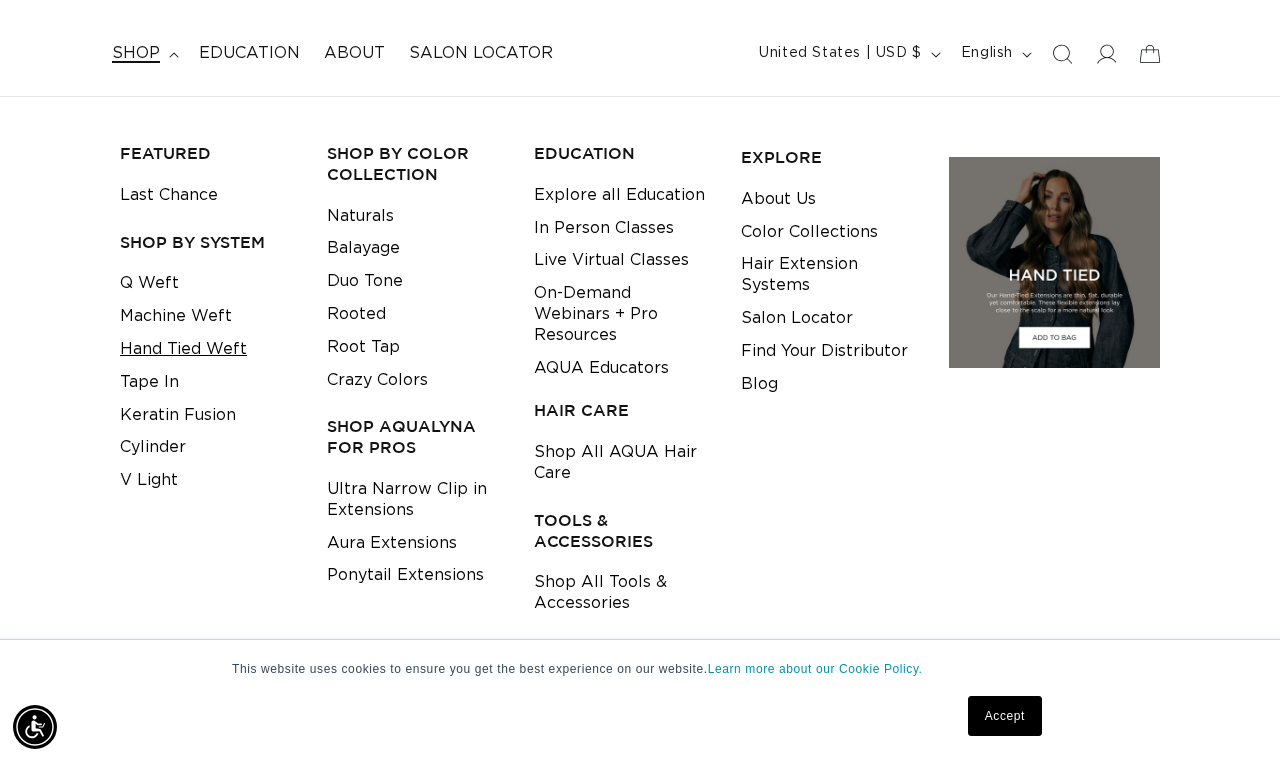 click on "Hand Tied Weft" at bounding box center [183, 349] 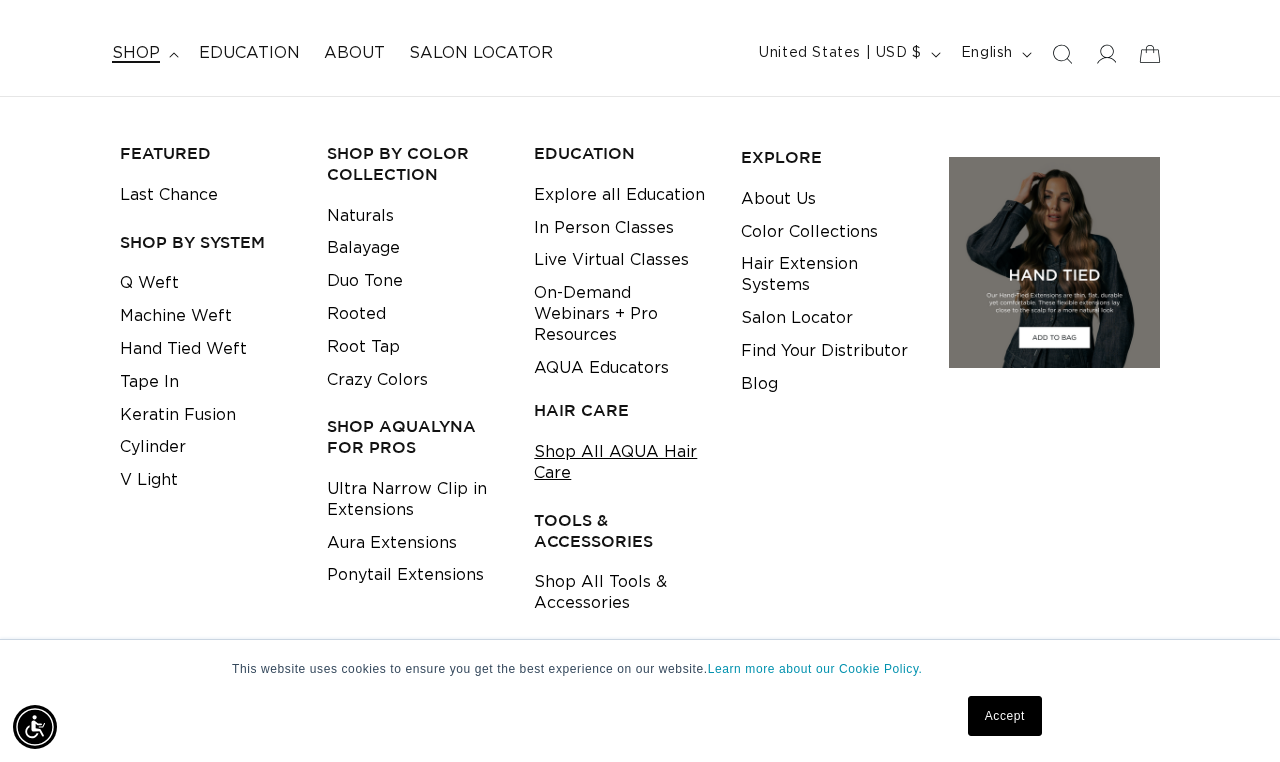 scroll, scrollTop: 0, scrollLeft: 2276, axis: horizontal 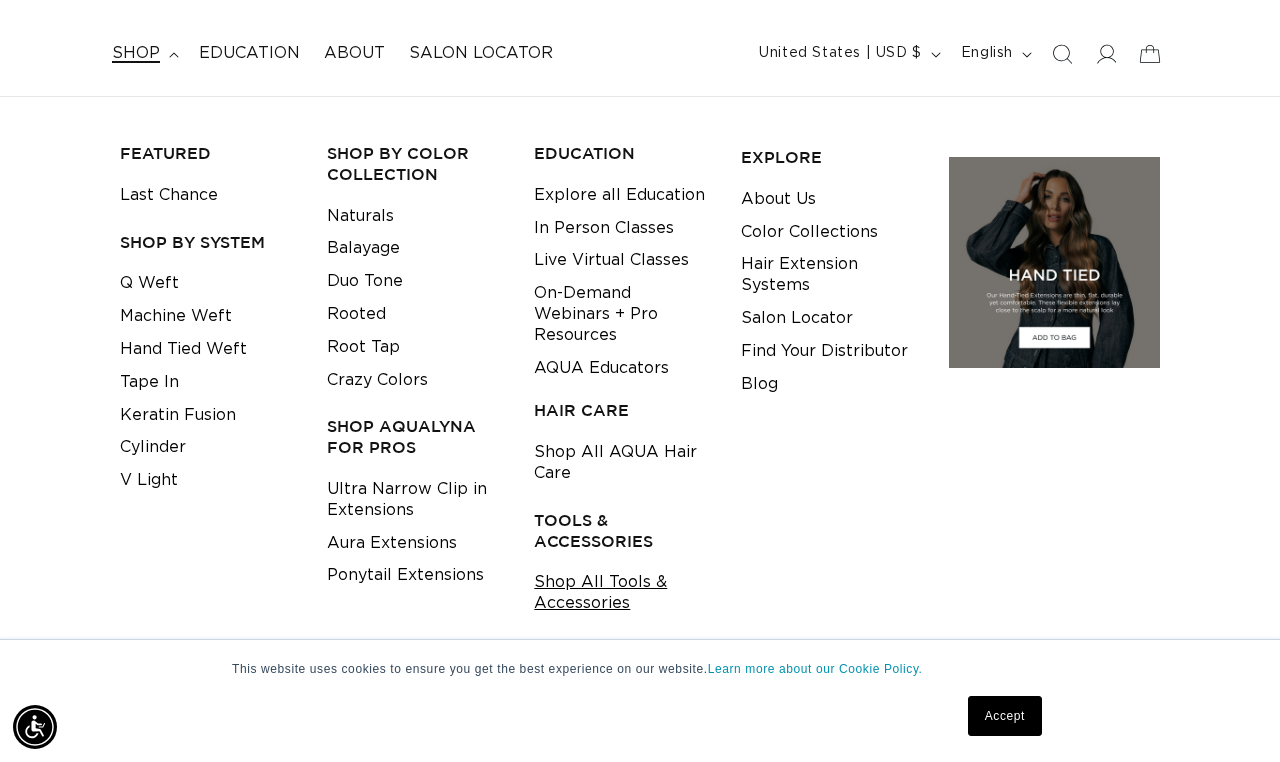 click on "Shop All Tools & Accessories" at bounding box center [622, 593] 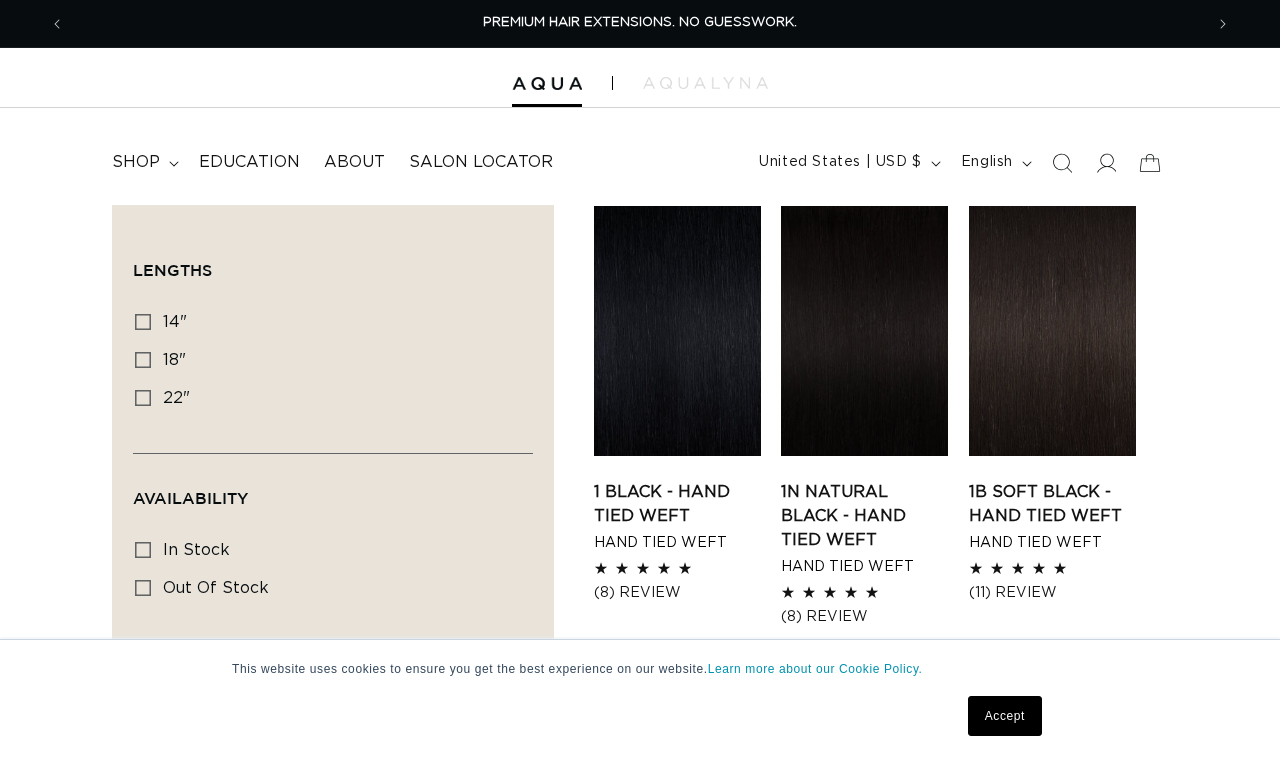 scroll, scrollTop: 0, scrollLeft: 0, axis: both 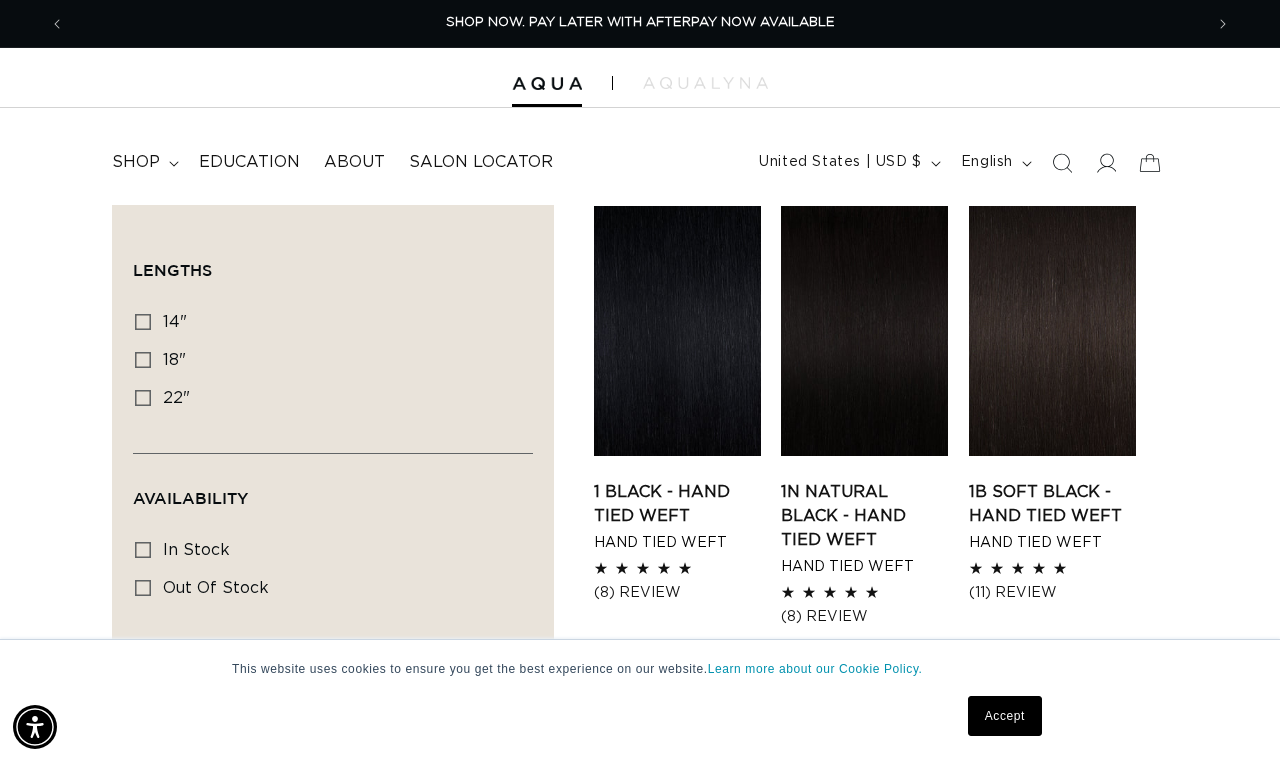 click on "Accept" at bounding box center [1005, 716] 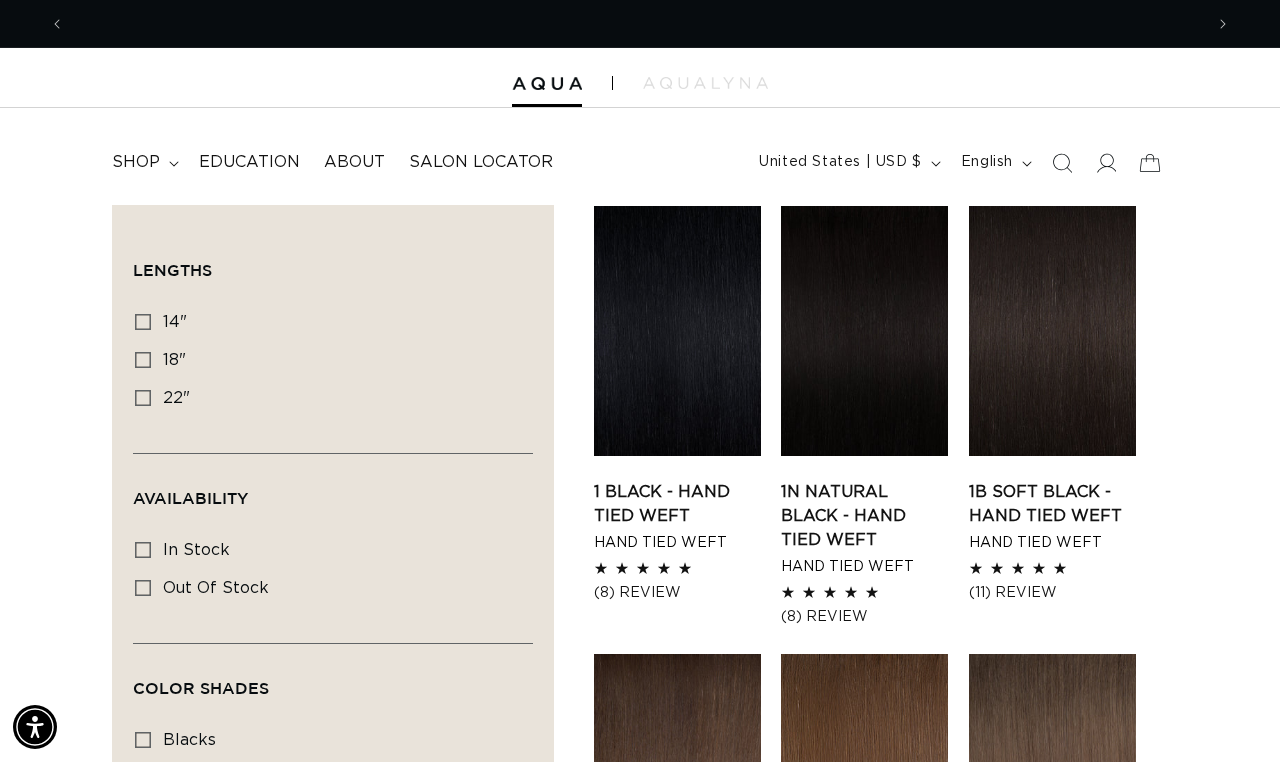 scroll, scrollTop: 0, scrollLeft: 2276, axis: horizontal 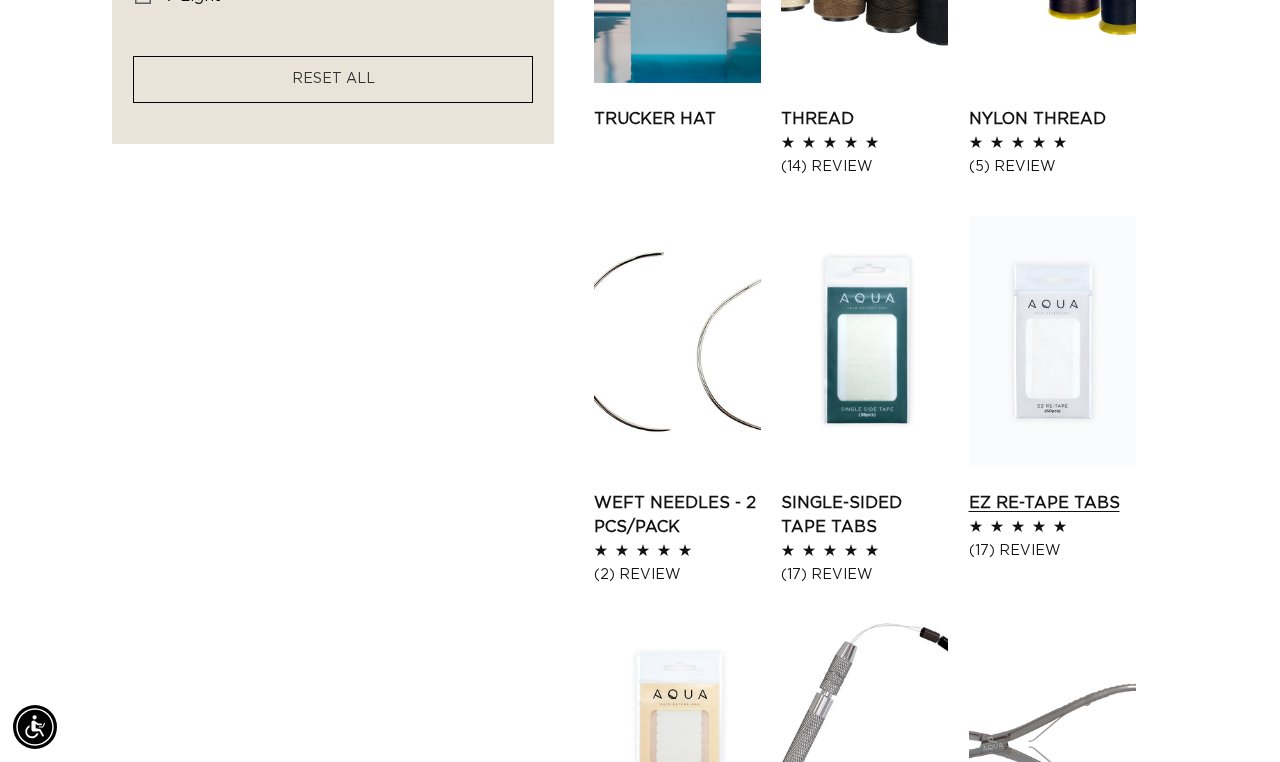 click on "EZ Re-Tape Tabs" at bounding box center [1052, 503] 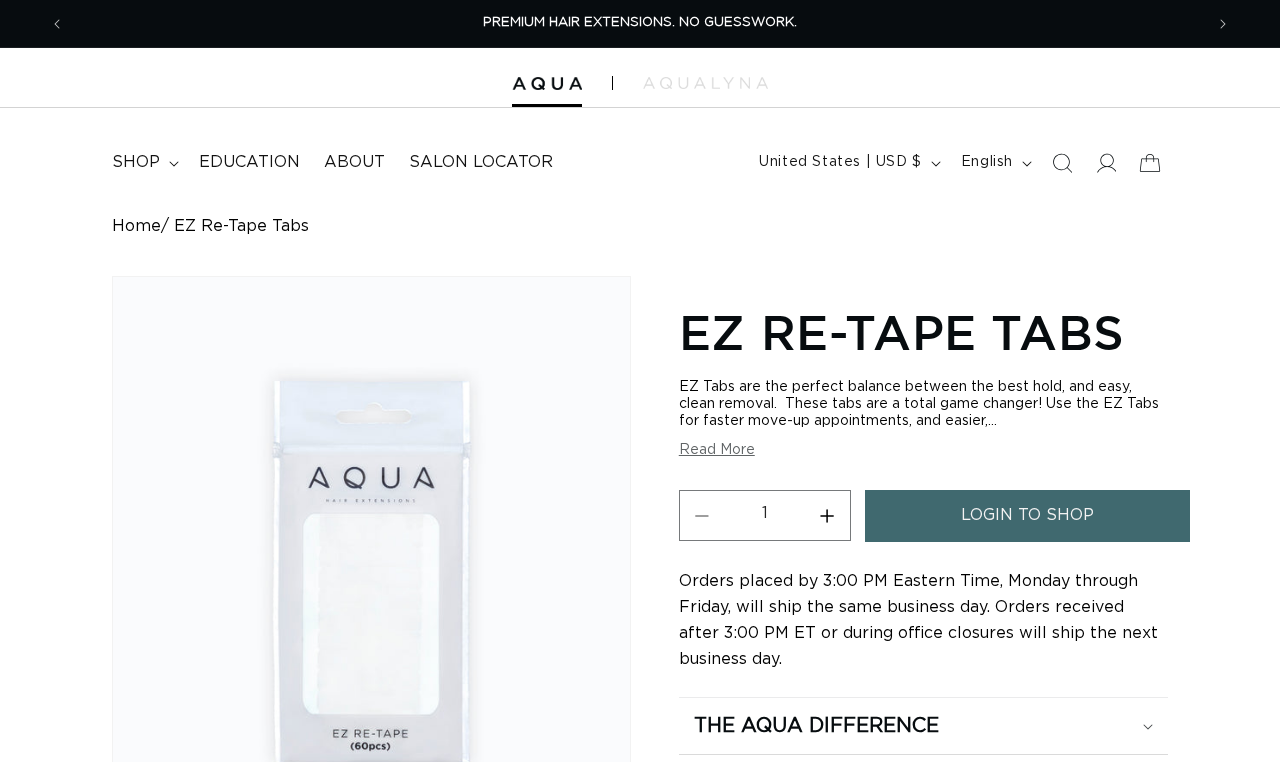 scroll, scrollTop: 0, scrollLeft: 0, axis: both 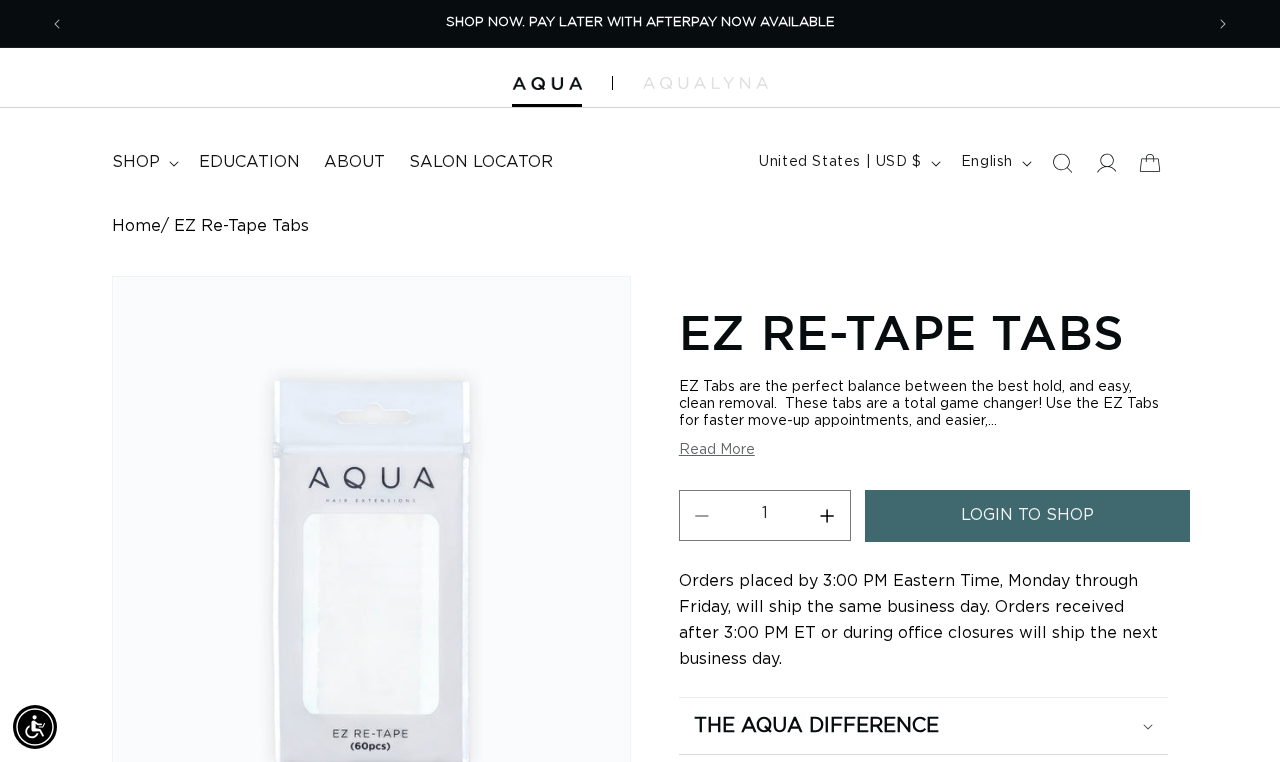 click on "Increase quantity for EZ Re-Tape Tabs" at bounding box center [827, 515] 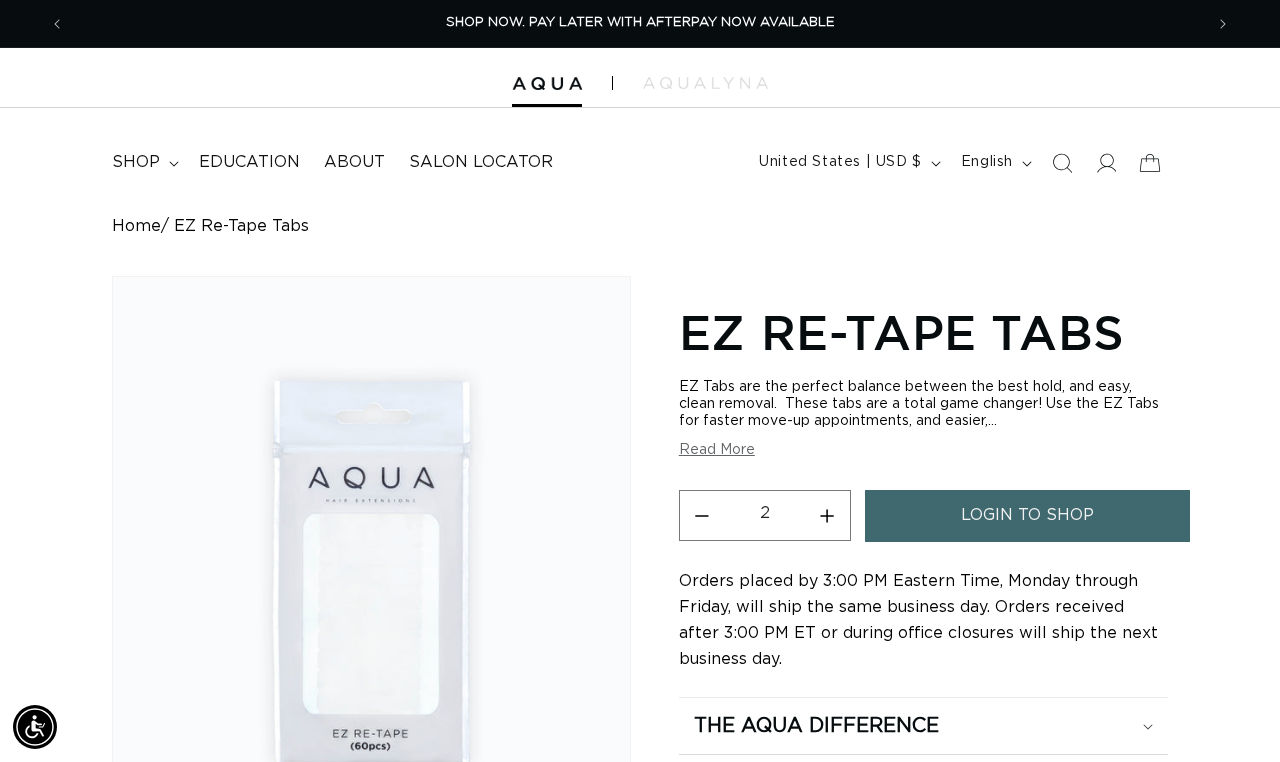 click on "Increase quantity for EZ Re-Tape Tabs" at bounding box center (827, 515) 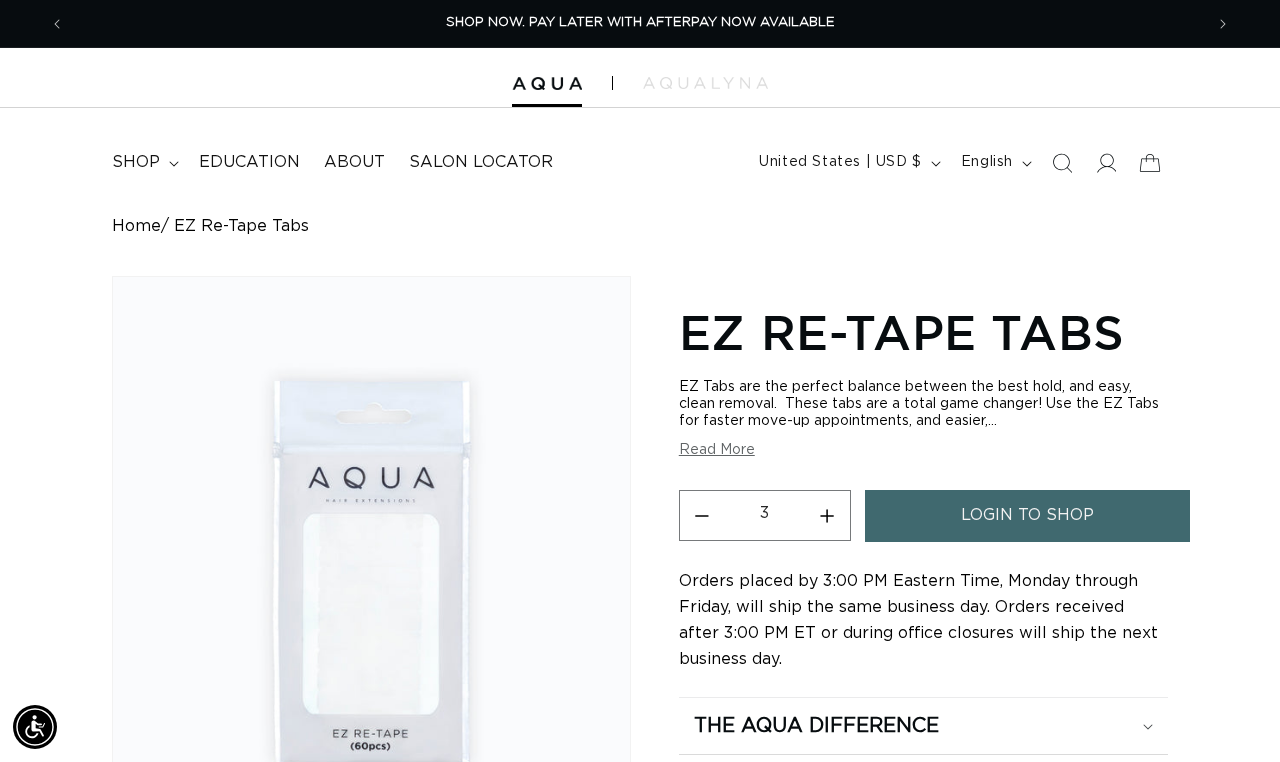 click on "Increase quantity for EZ Re-Tape Tabs" at bounding box center (827, 515) 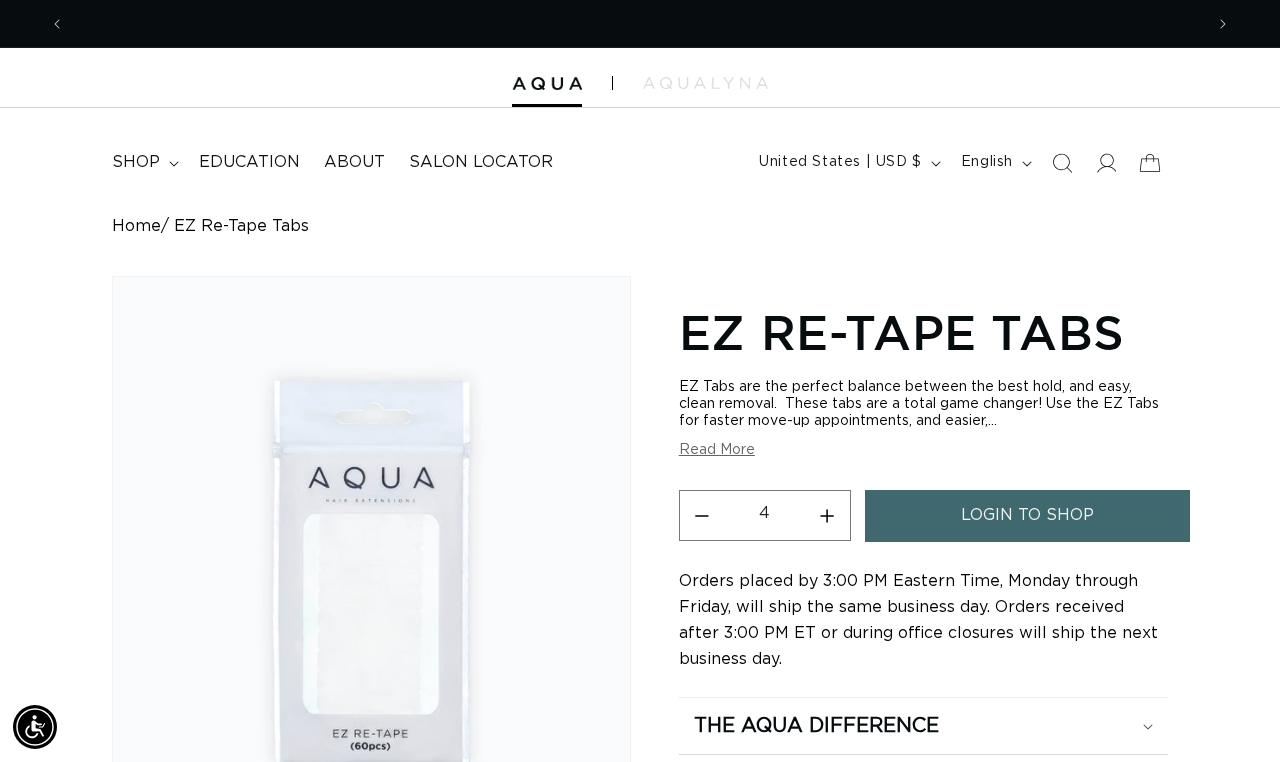 scroll, scrollTop: 0, scrollLeft: 2276, axis: horizontal 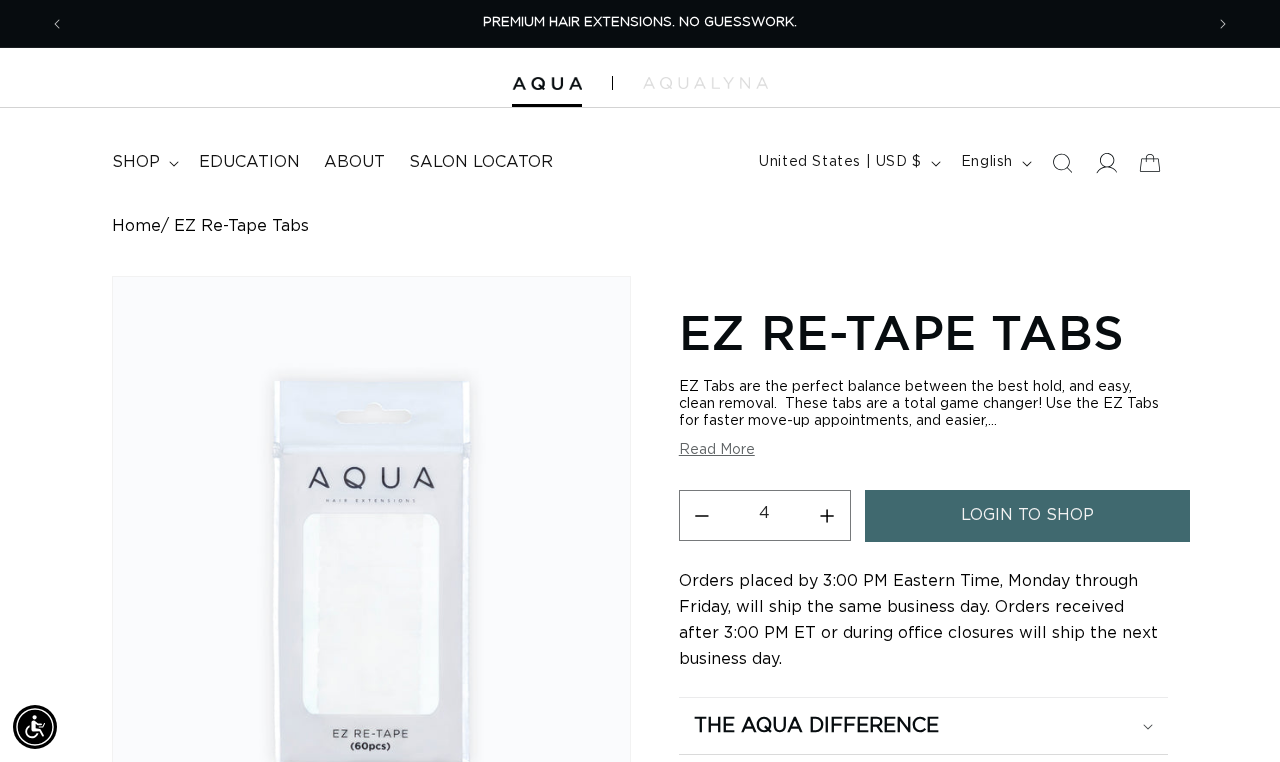 click 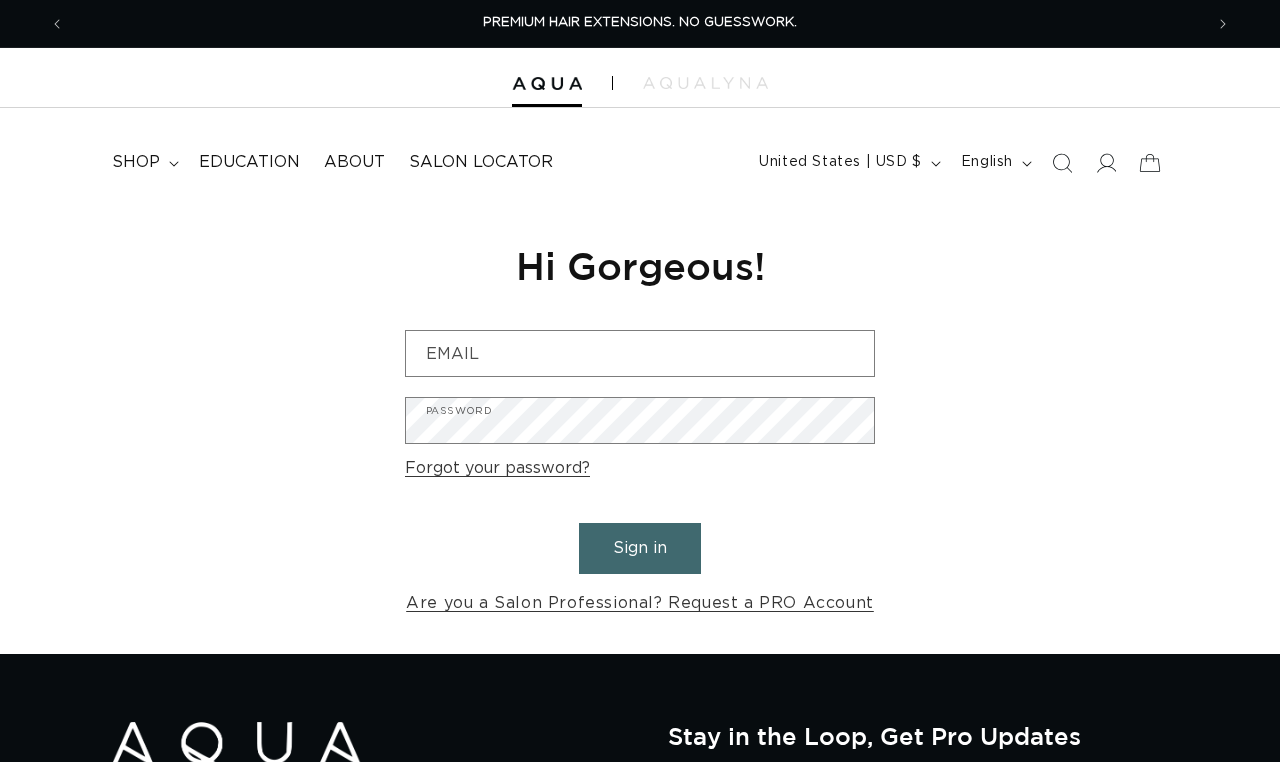 scroll, scrollTop: 0, scrollLeft: 0, axis: both 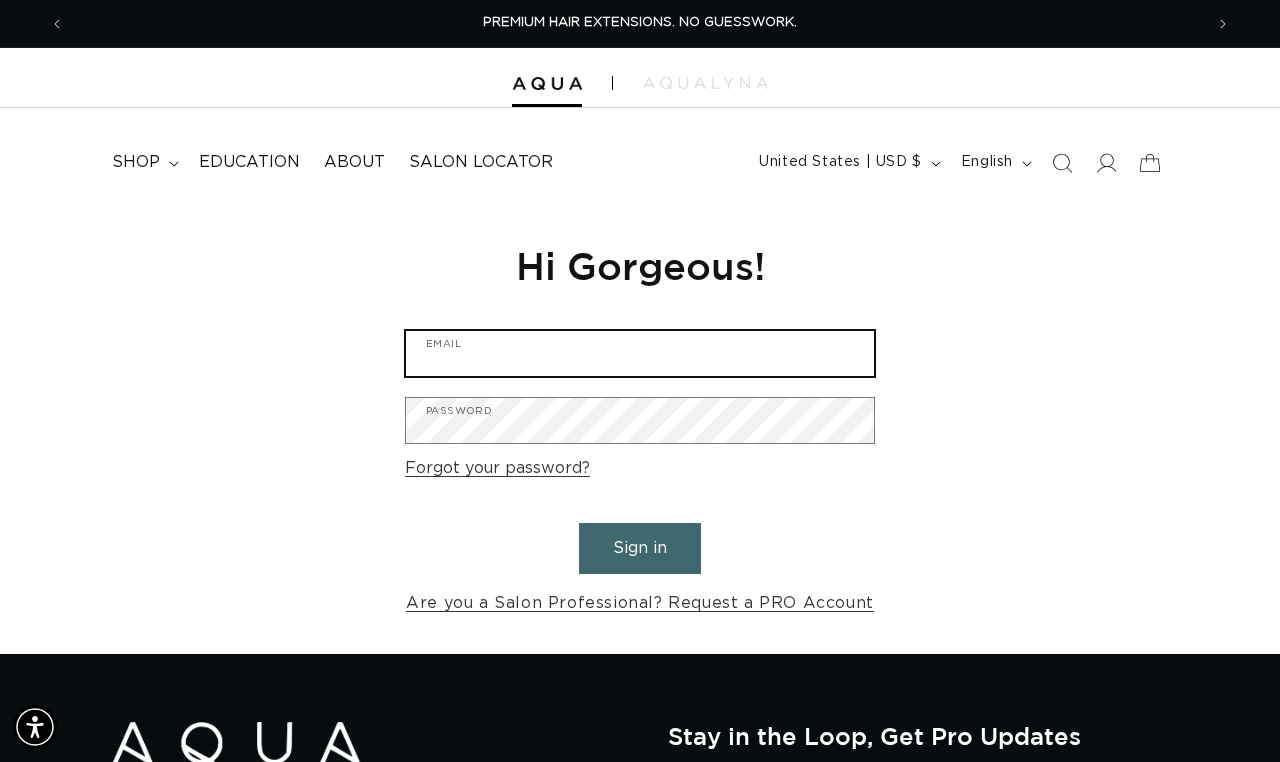 type on "[EMAIL]" 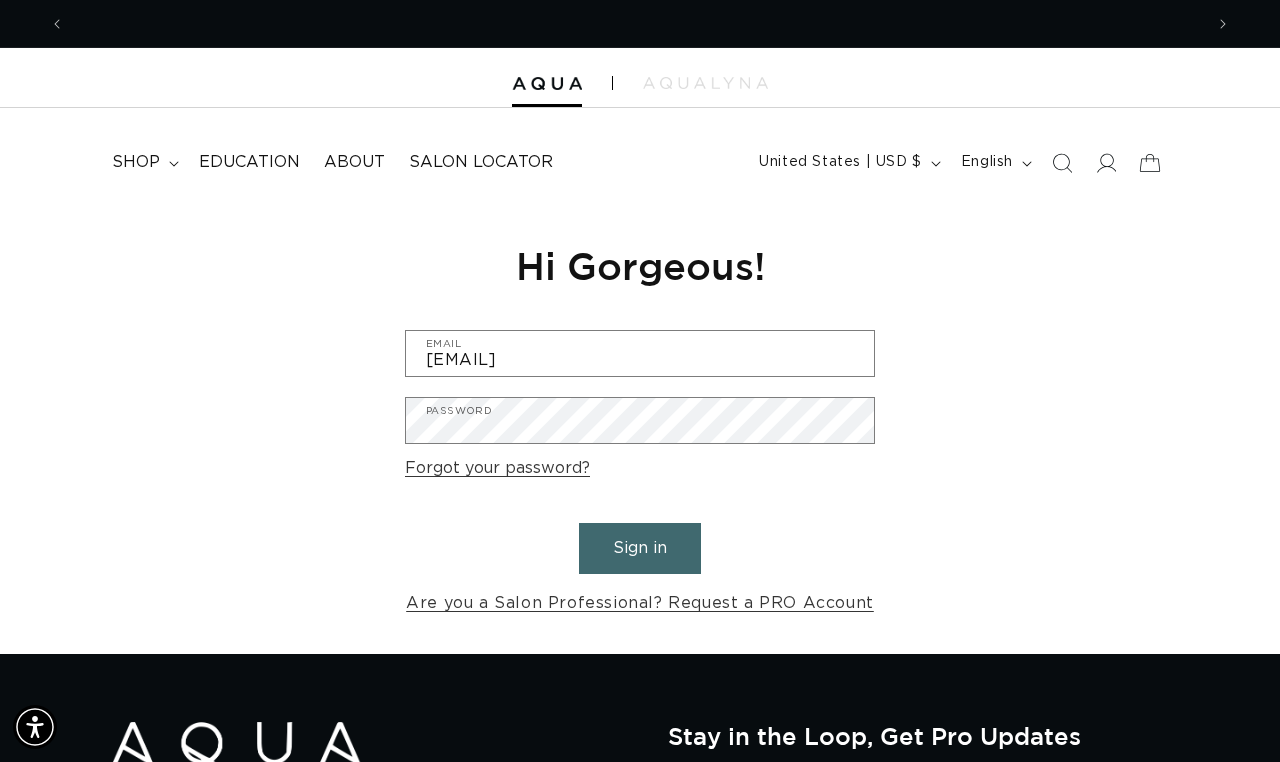 scroll, scrollTop: 0, scrollLeft: 2276, axis: horizontal 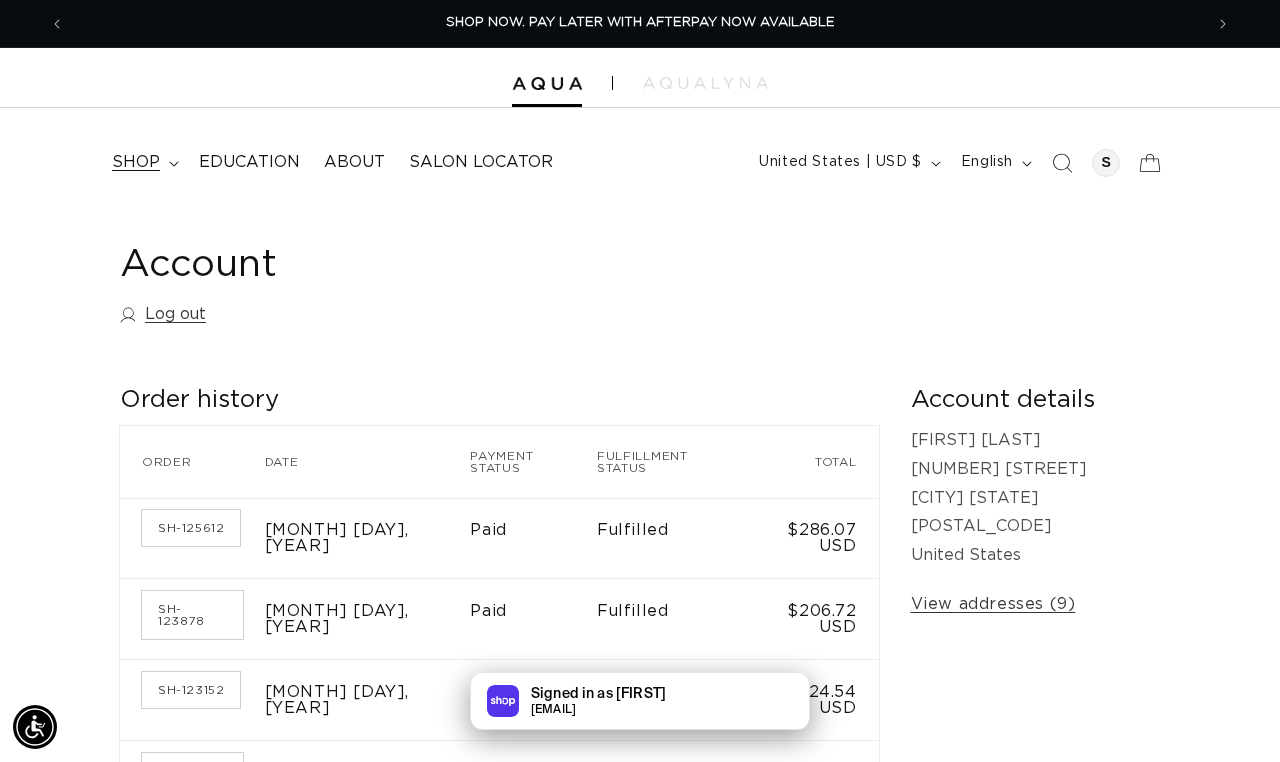 click on "shop" at bounding box center [136, 162] 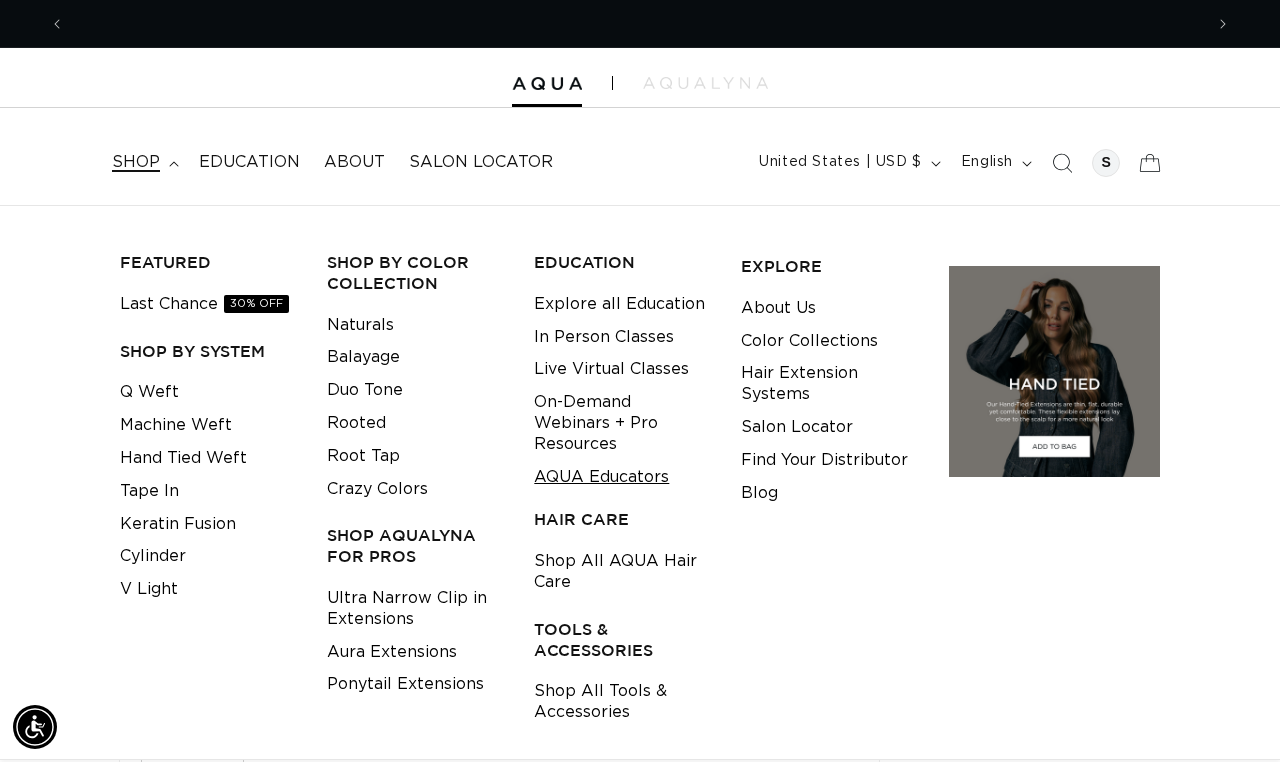 scroll, scrollTop: 0, scrollLeft: 2276, axis: horizontal 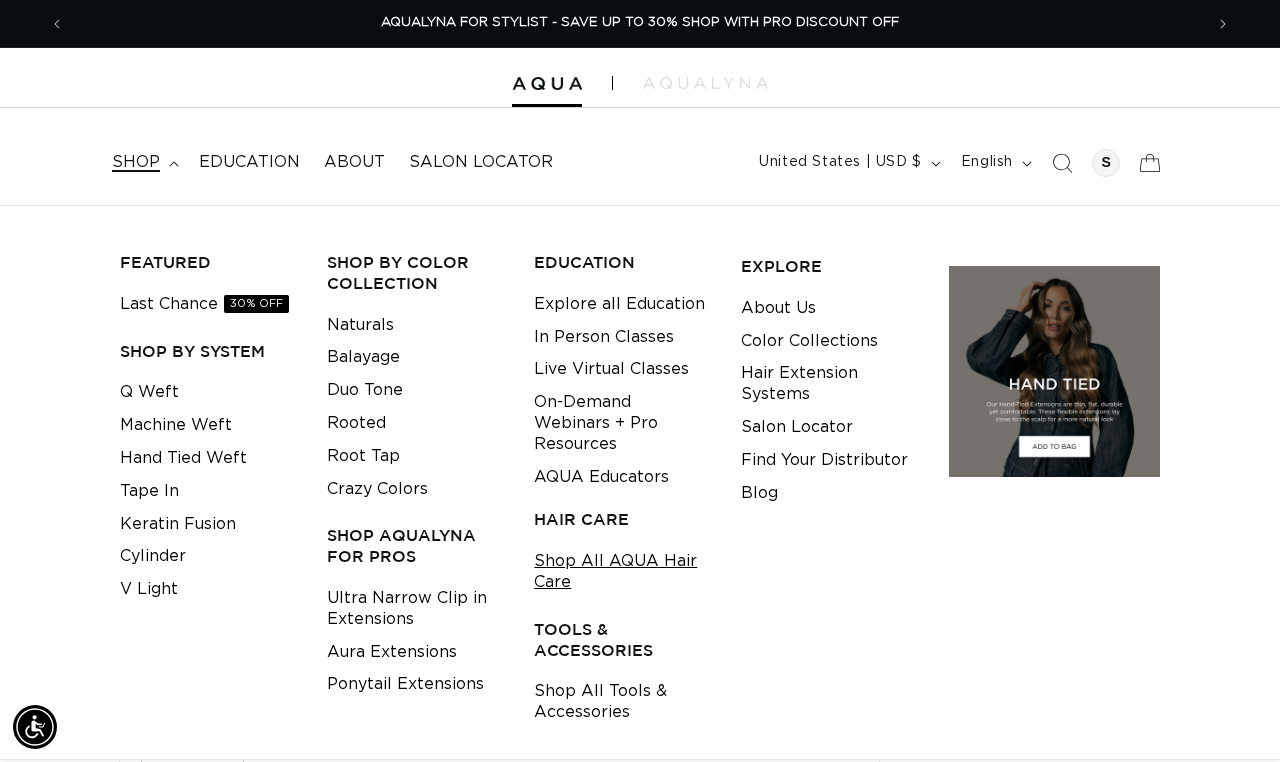 click on "Shop All AQUA Hair Care" at bounding box center (622, 572) 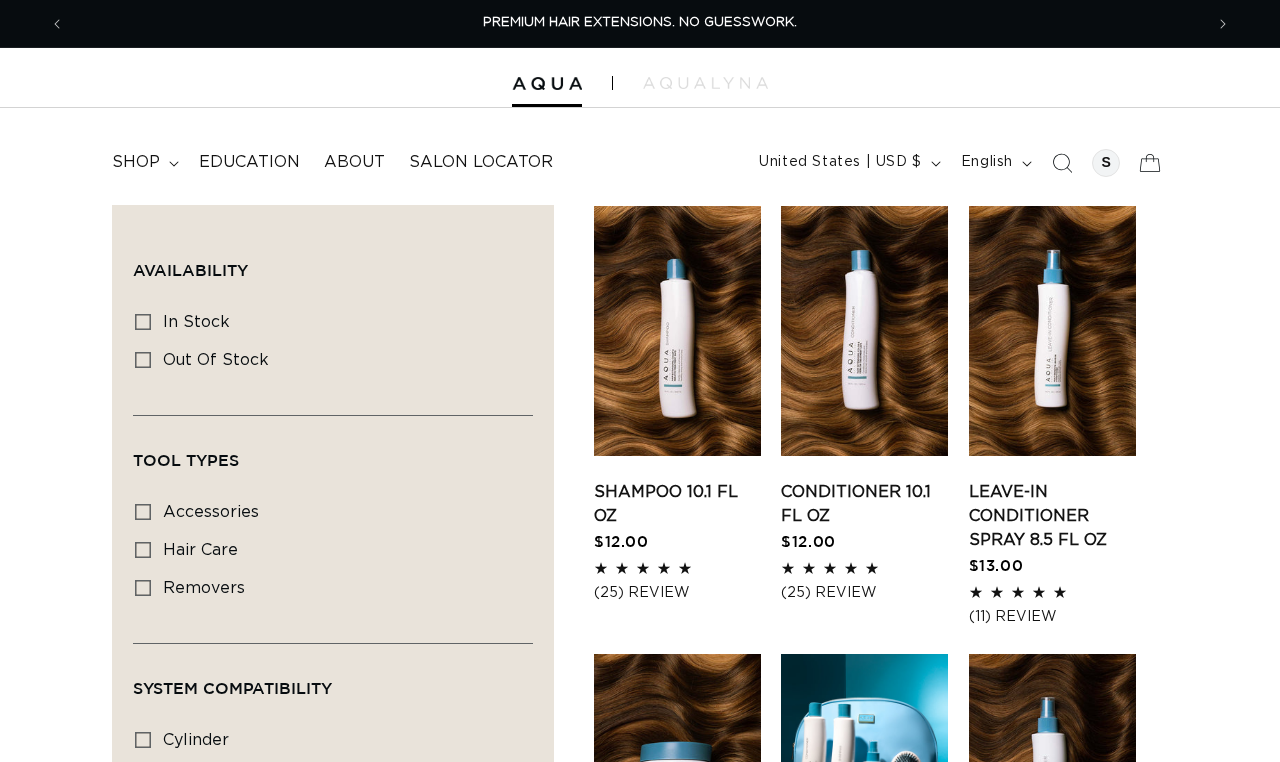 scroll, scrollTop: 0, scrollLeft: 0, axis: both 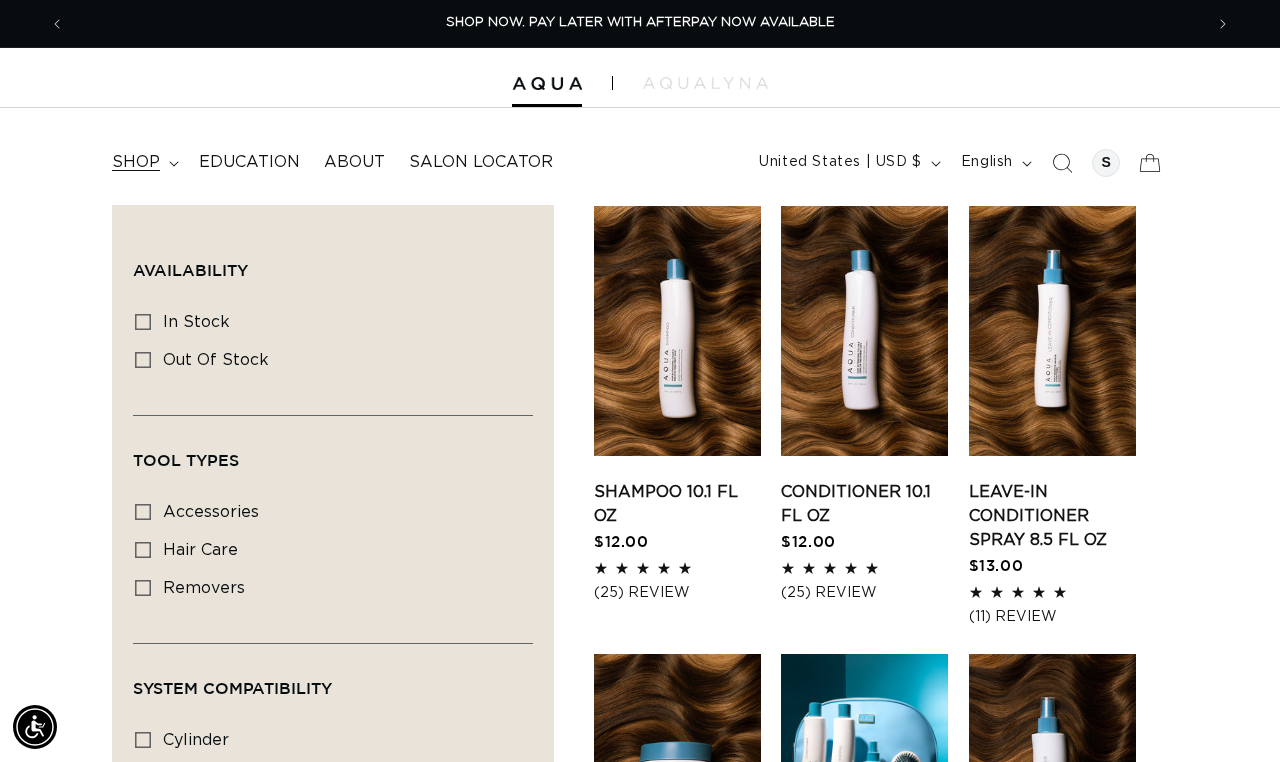 click on "shop" at bounding box center (136, 162) 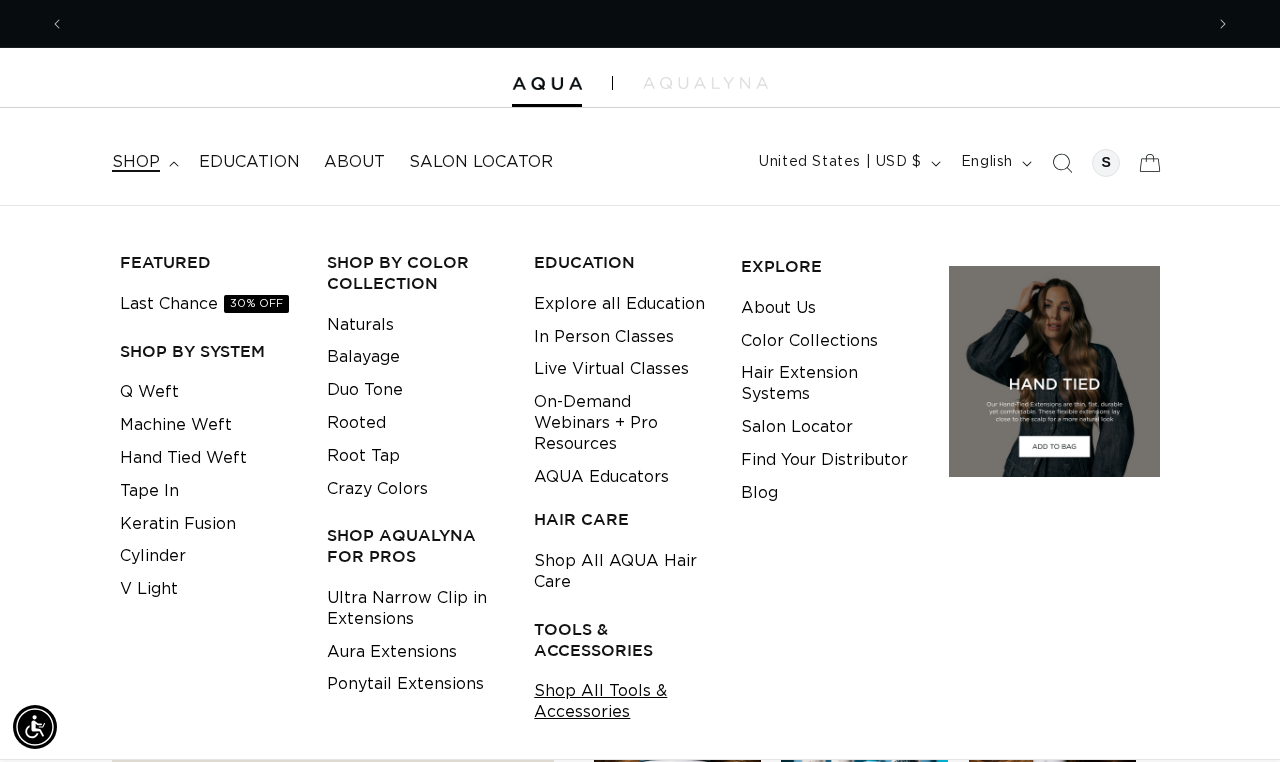 scroll, scrollTop: 0, scrollLeft: 2276, axis: horizontal 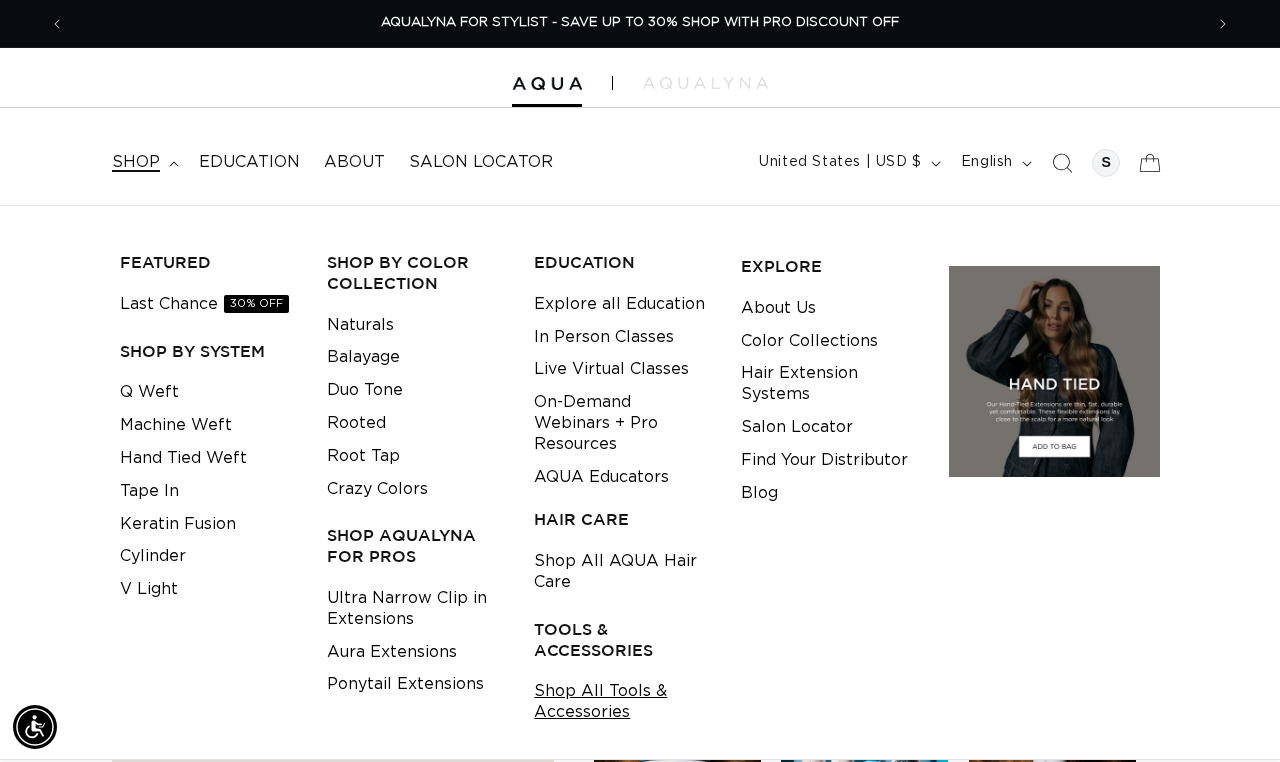 click on "Shop All Tools & Accessories" at bounding box center [622, 702] 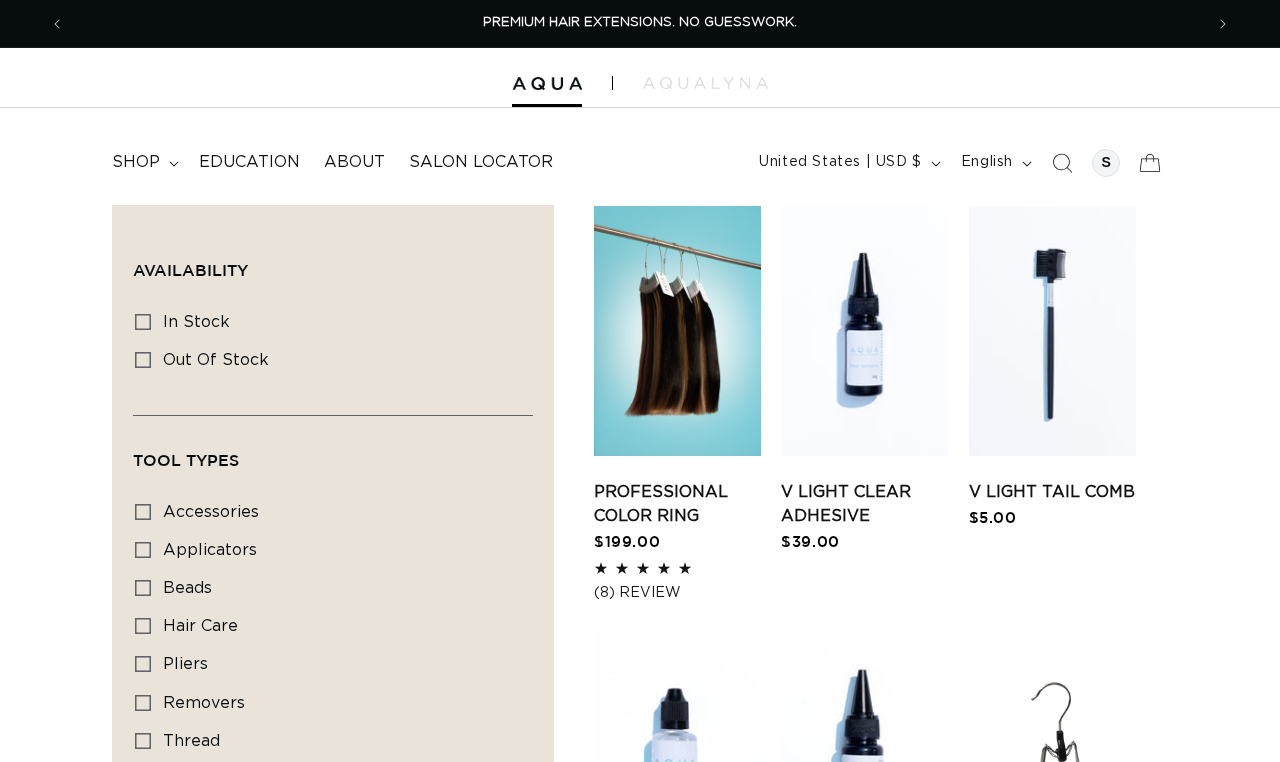 scroll, scrollTop: 0, scrollLeft: 0, axis: both 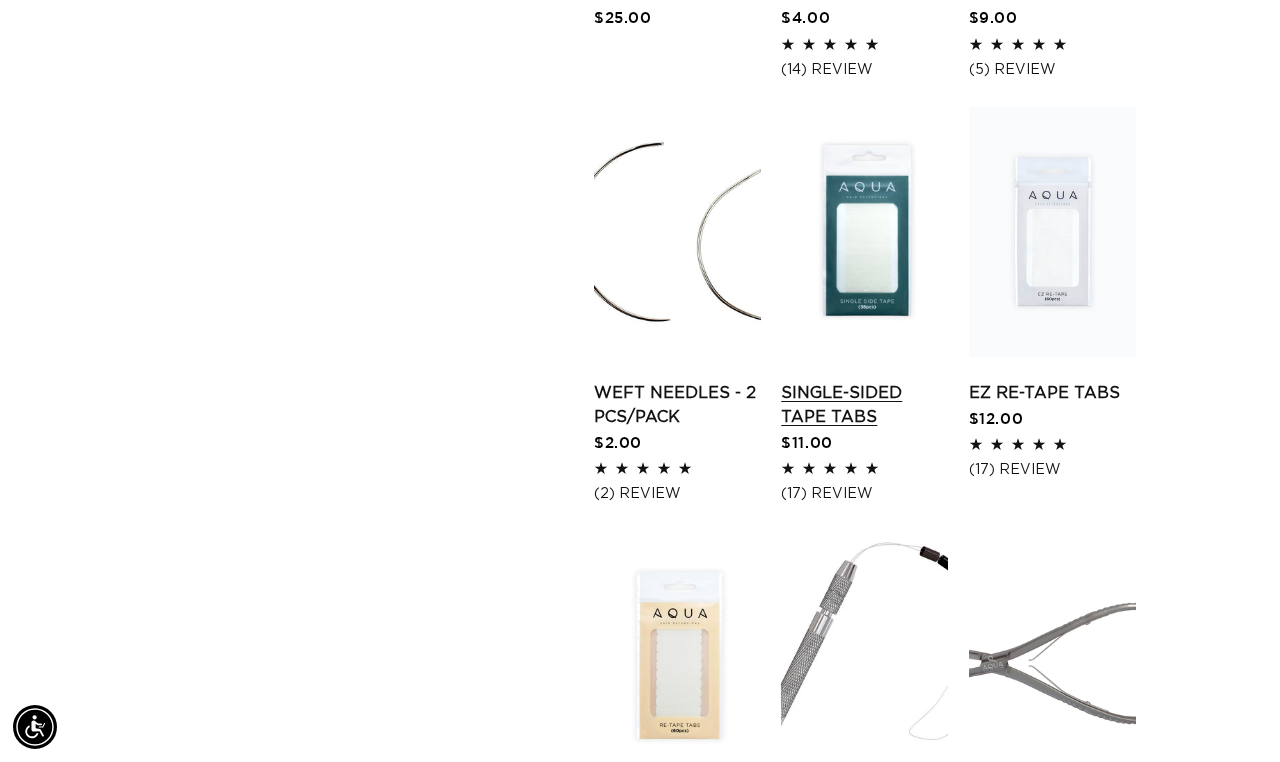 click on "Single-Sided Tape Tabs" at bounding box center (864, 405) 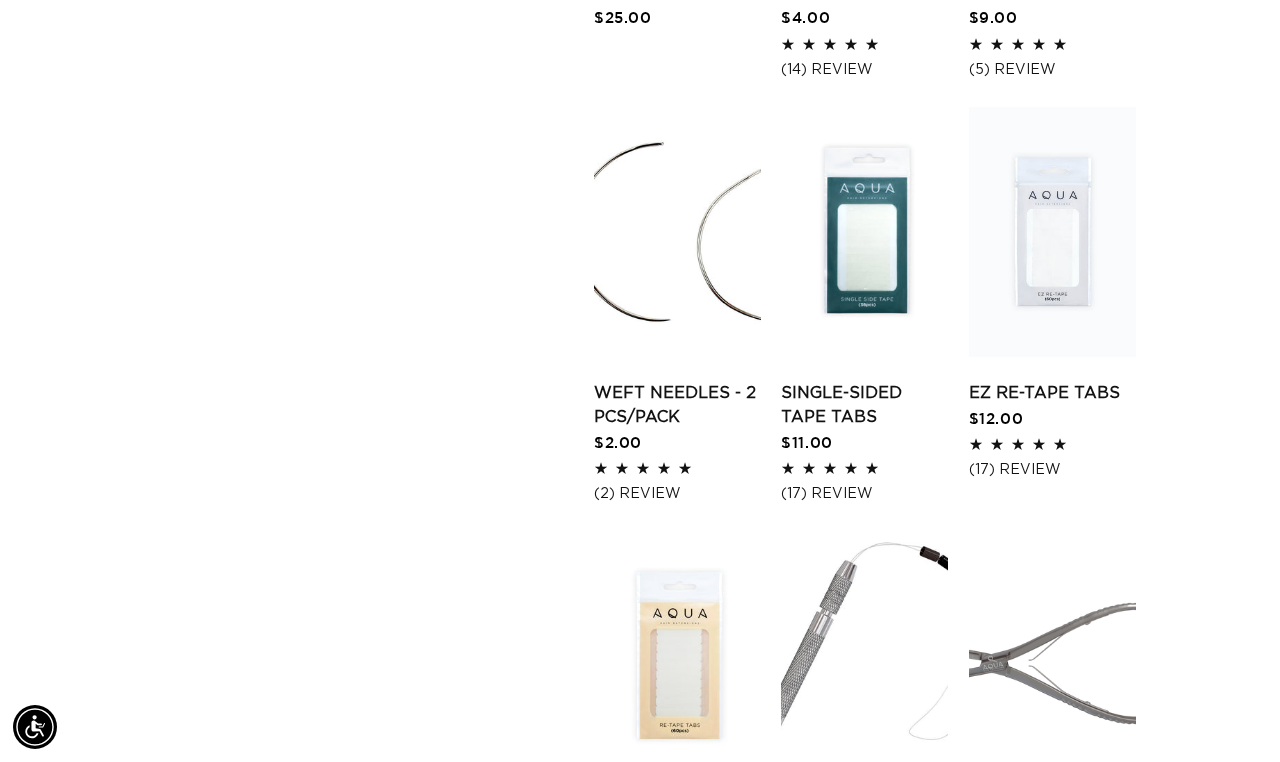 scroll, scrollTop: 0, scrollLeft: 1138, axis: horizontal 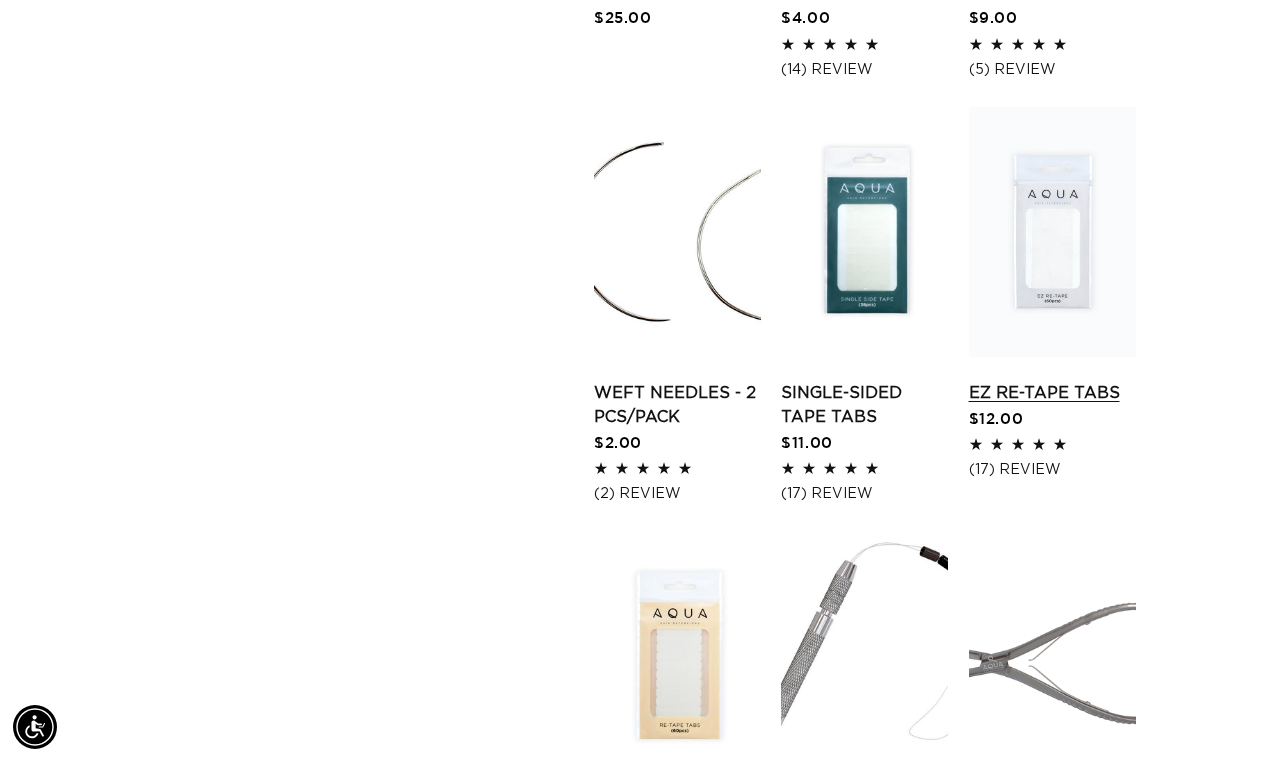 click on "EZ Re-Tape Tabs" at bounding box center (1052, 393) 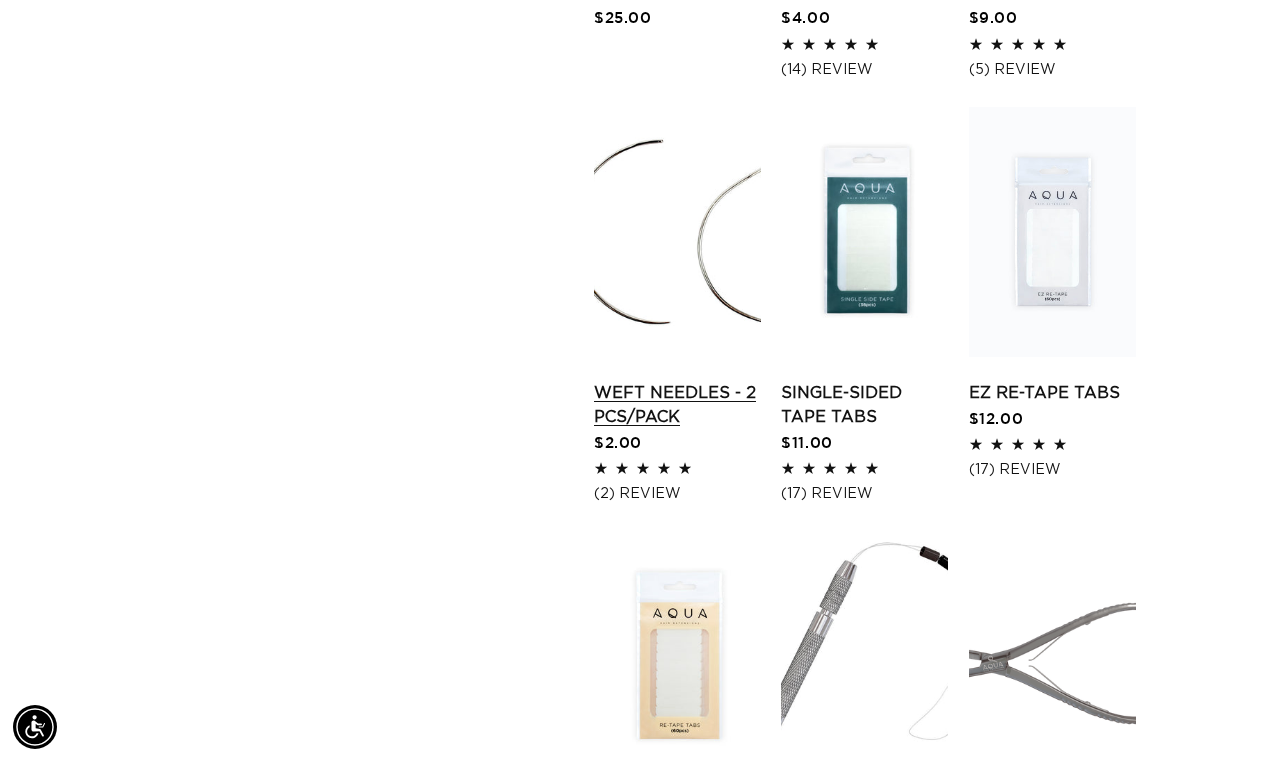scroll, scrollTop: 0, scrollLeft: 0, axis: both 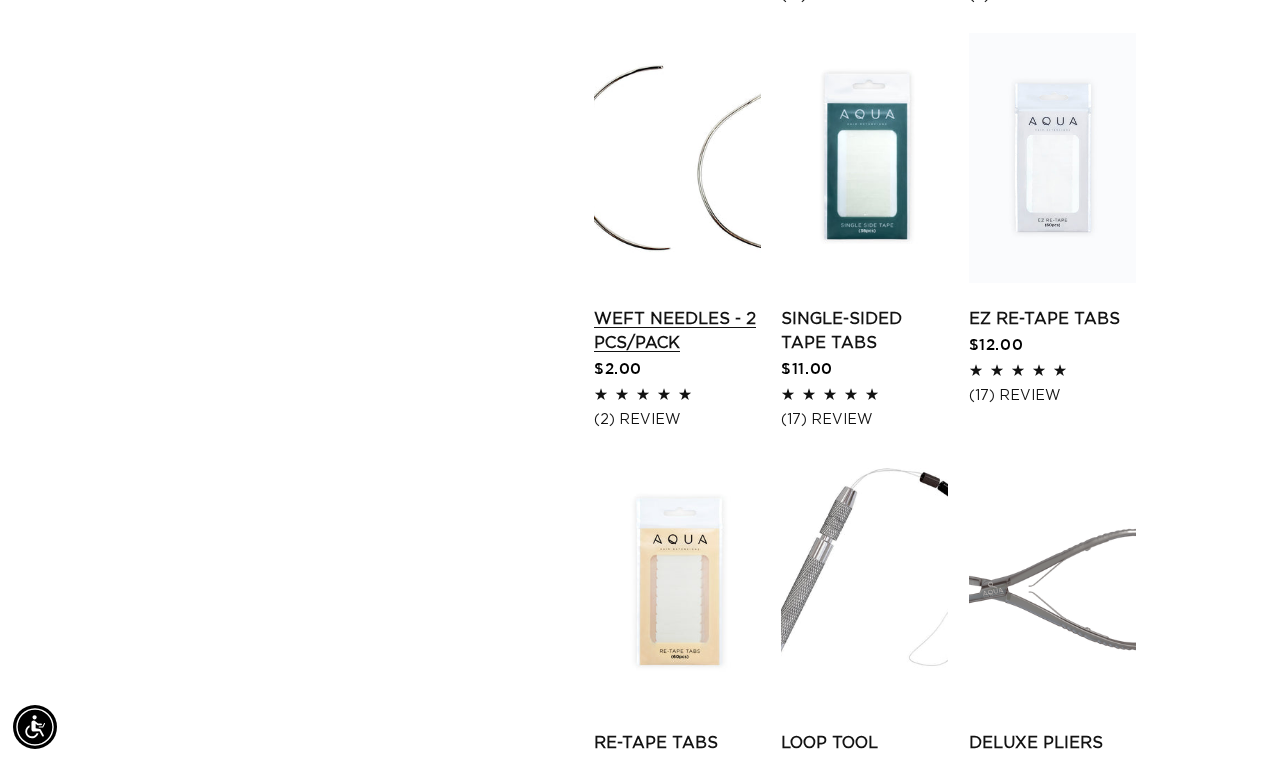click on "Weft Needles - 2 pcs/pack" at bounding box center [677, 331] 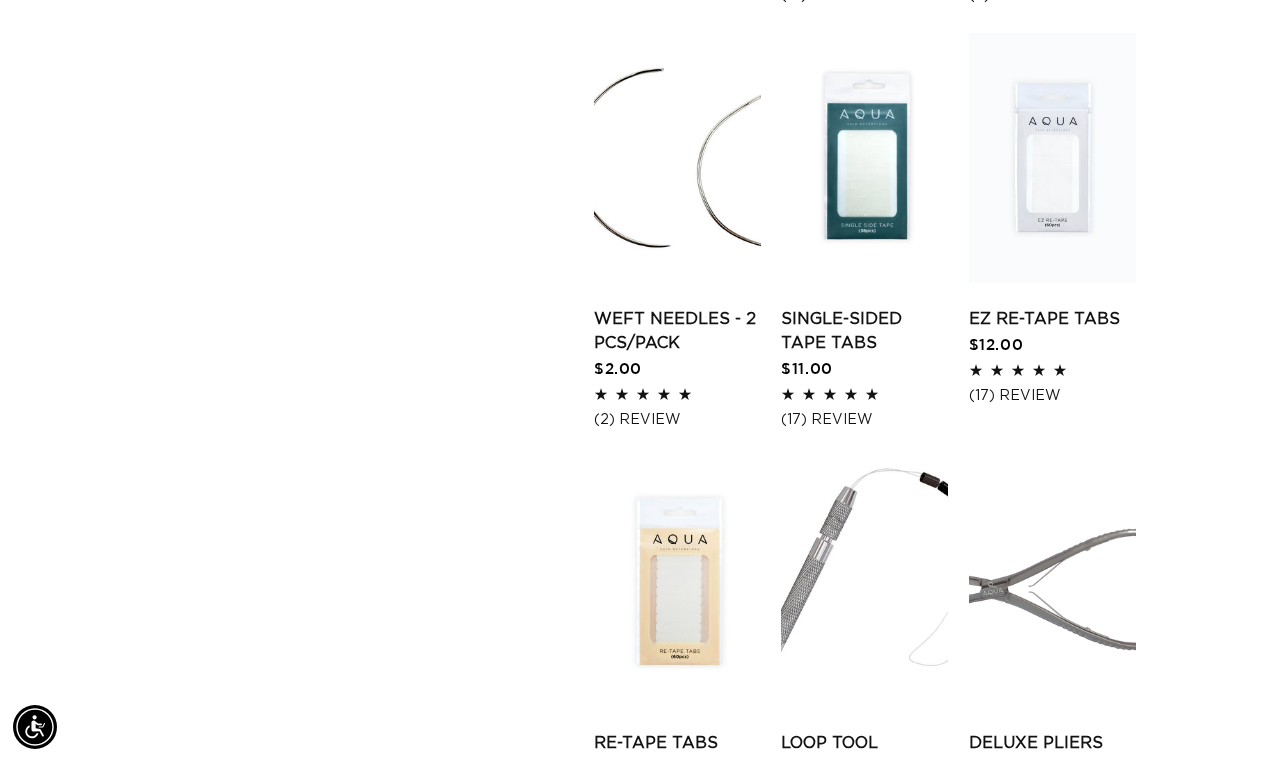 scroll, scrollTop: 0, scrollLeft: 0, axis: both 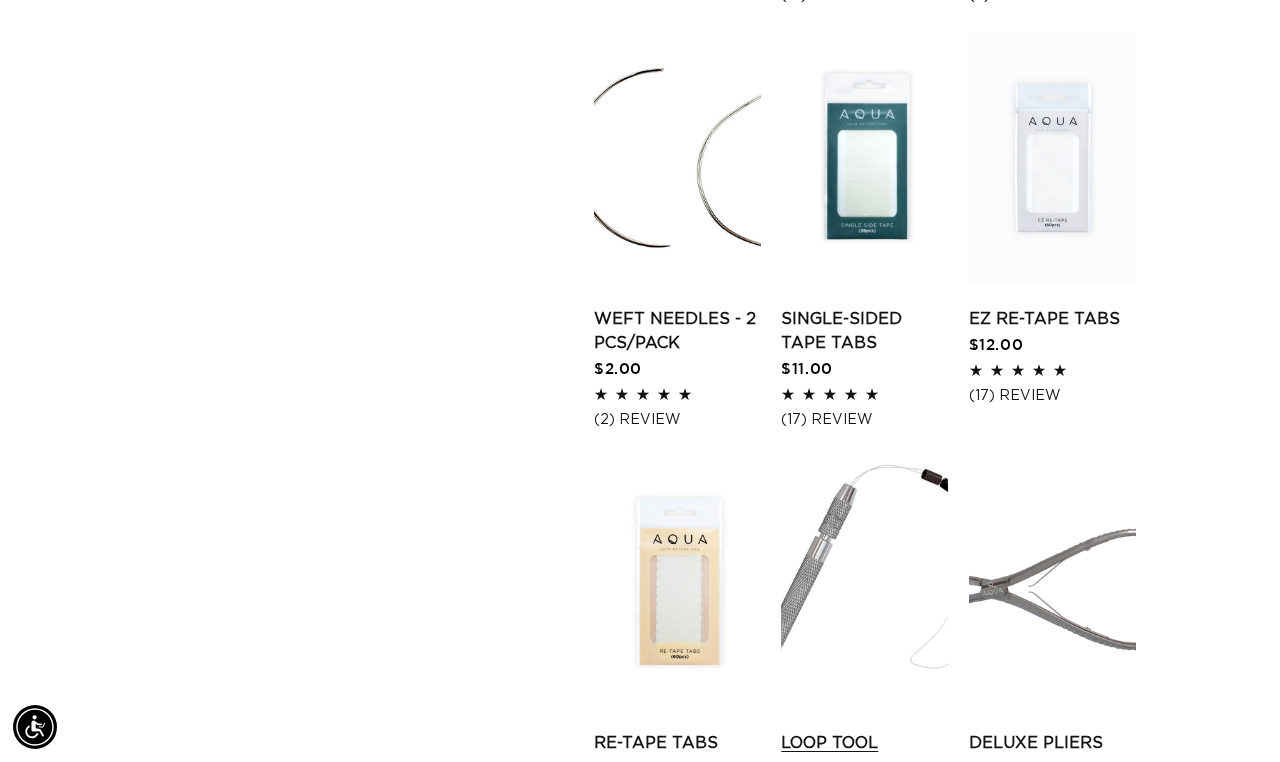 click on "Loop Tool" at bounding box center [864, 743] 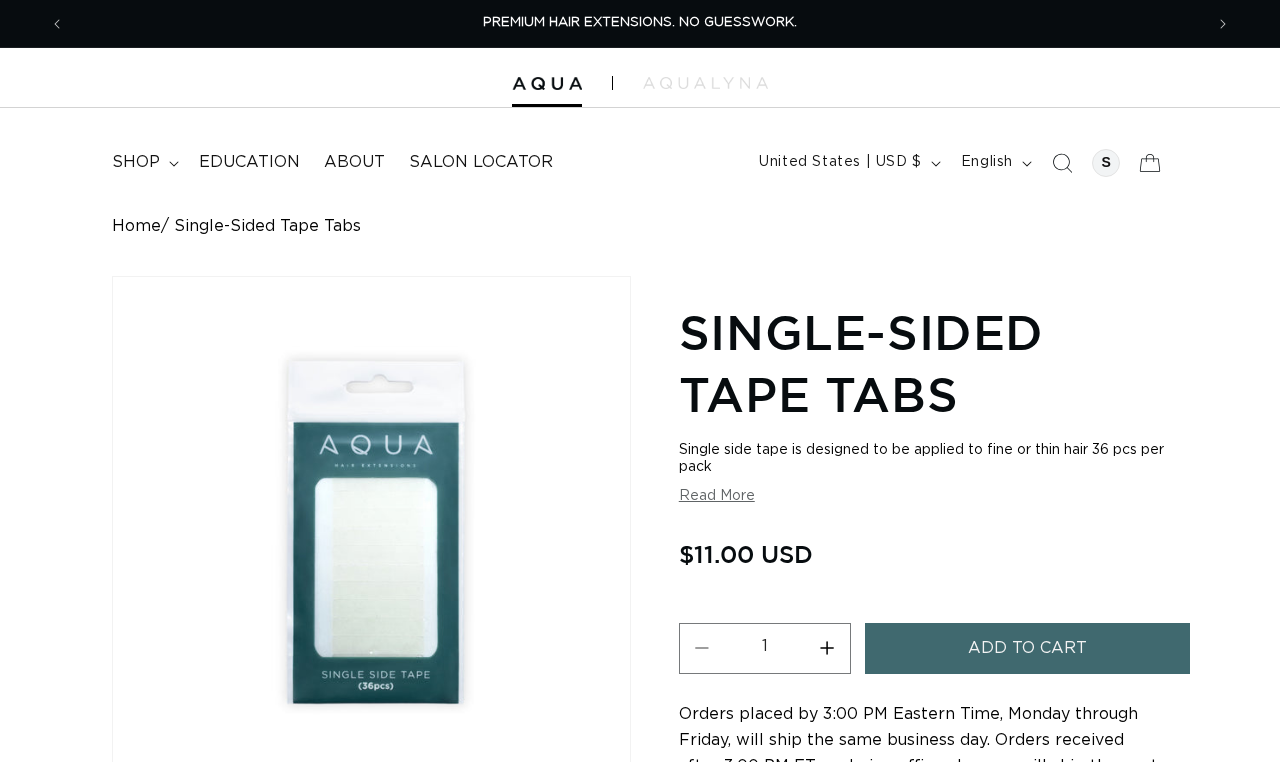 scroll, scrollTop: 0, scrollLeft: 0, axis: both 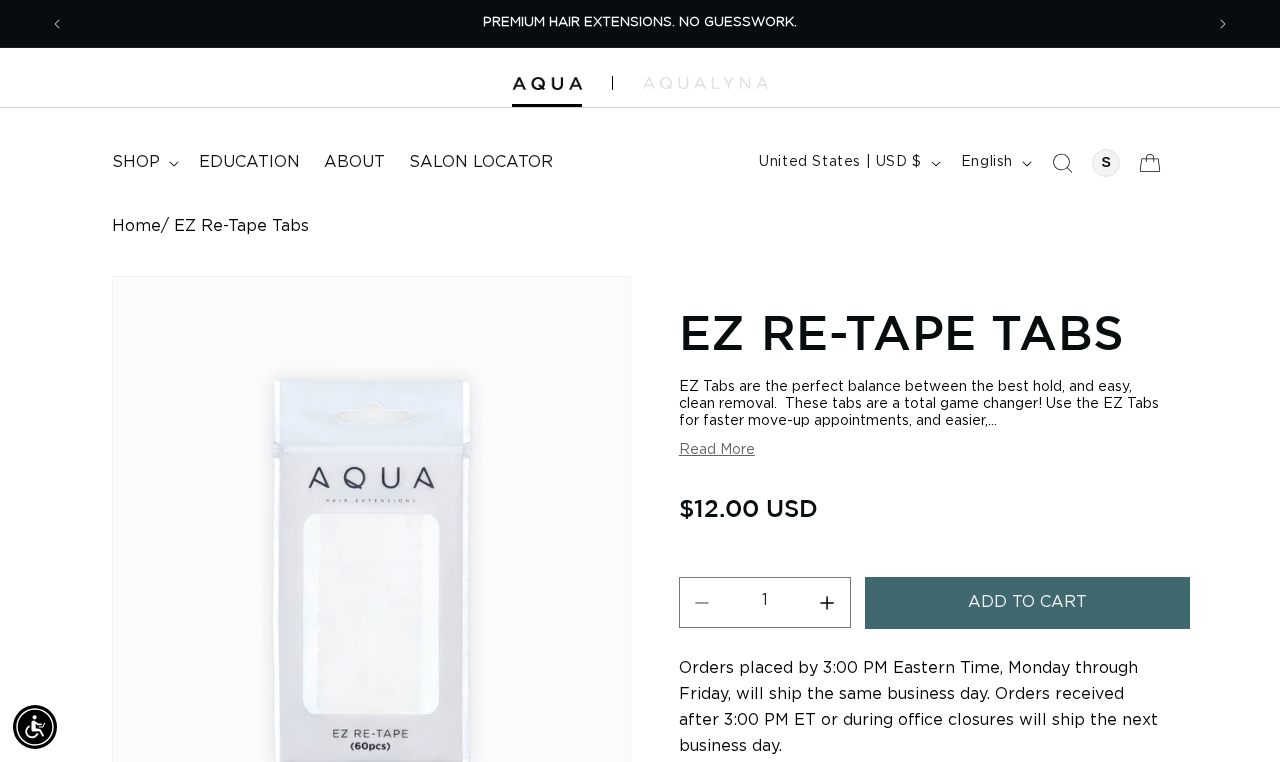 click on "Increase quantity for EZ Re-Tape Tabs" at bounding box center [827, 602] 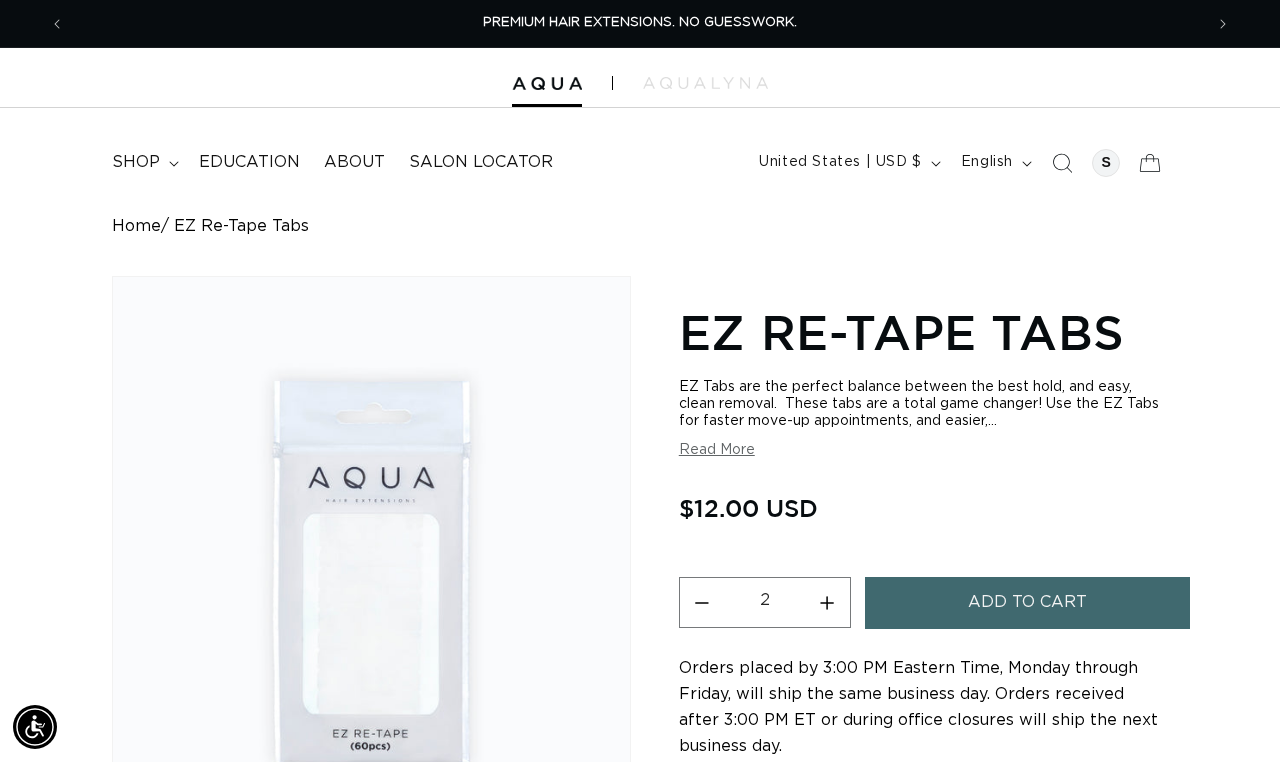 click on "Increase quantity for EZ Re-Tape Tabs" at bounding box center (827, 602) 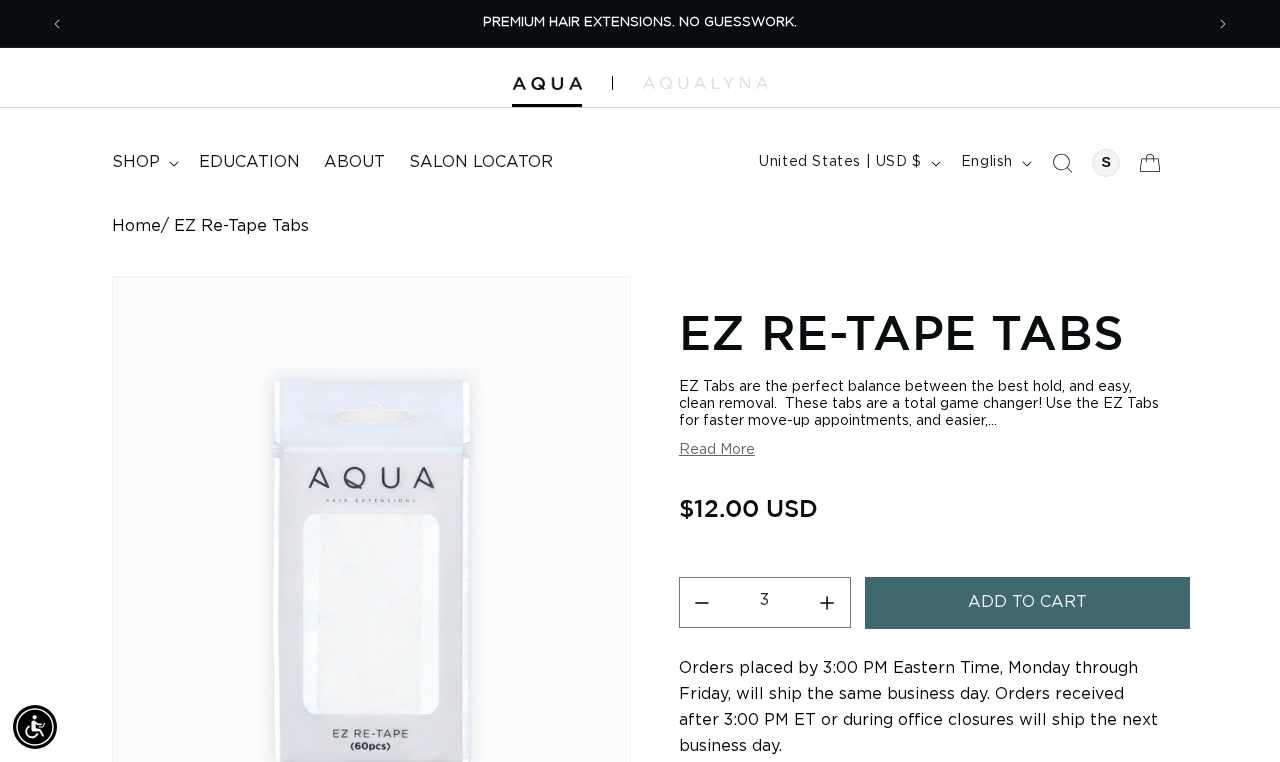click on "Add to cart" at bounding box center (1027, 602) 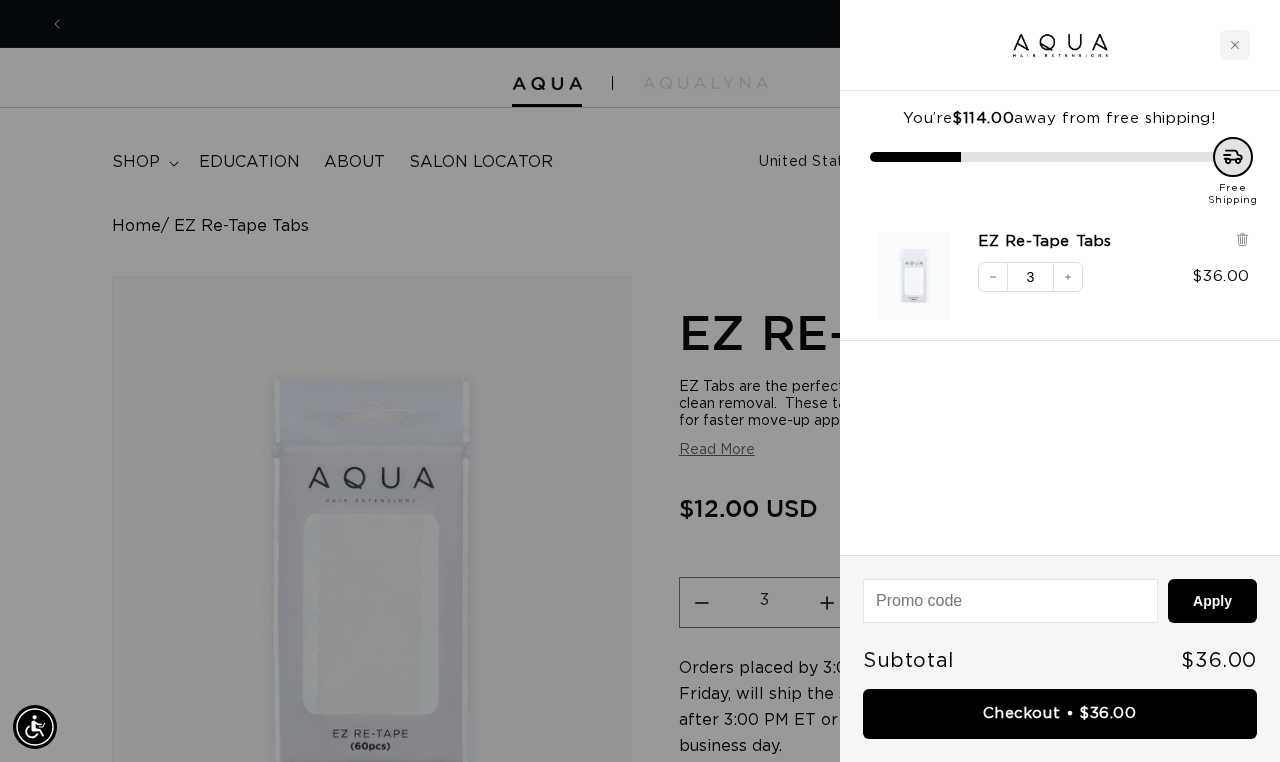 scroll, scrollTop: 0, scrollLeft: 1138, axis: horizontal 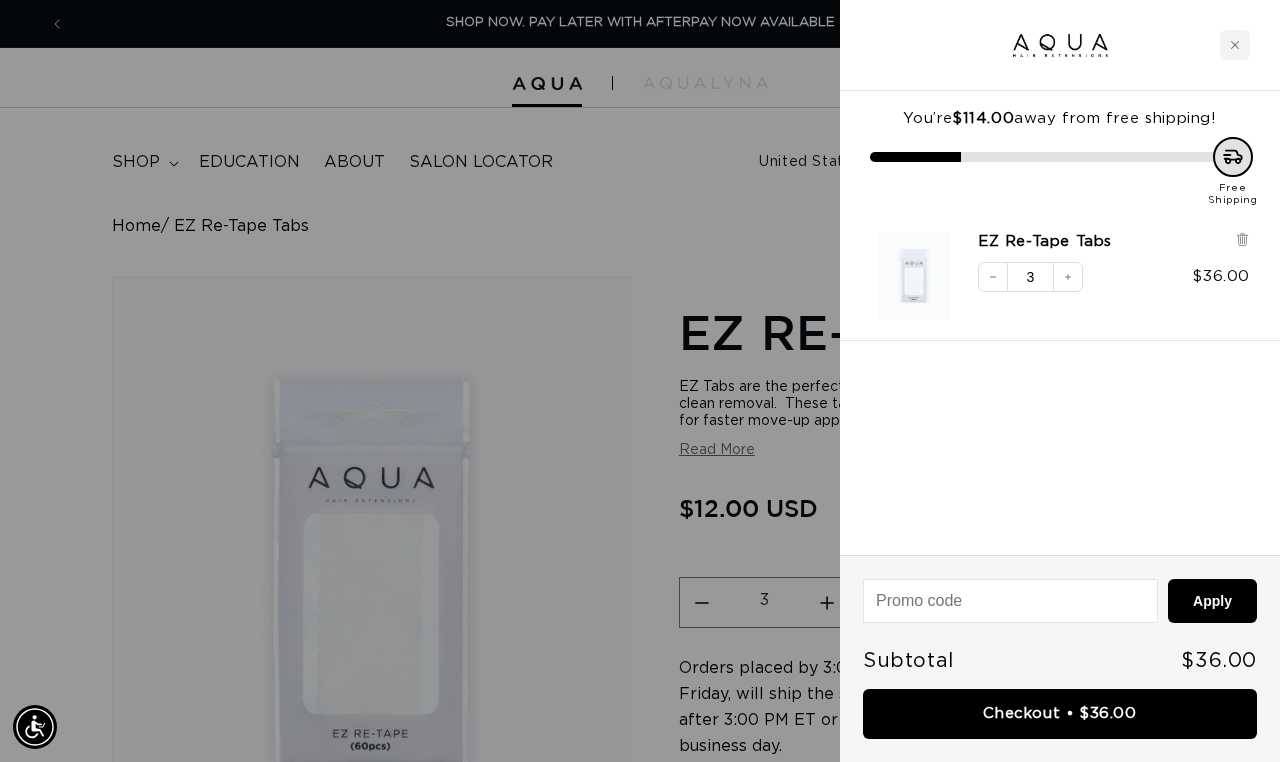 click at bounding box center [640, 381] 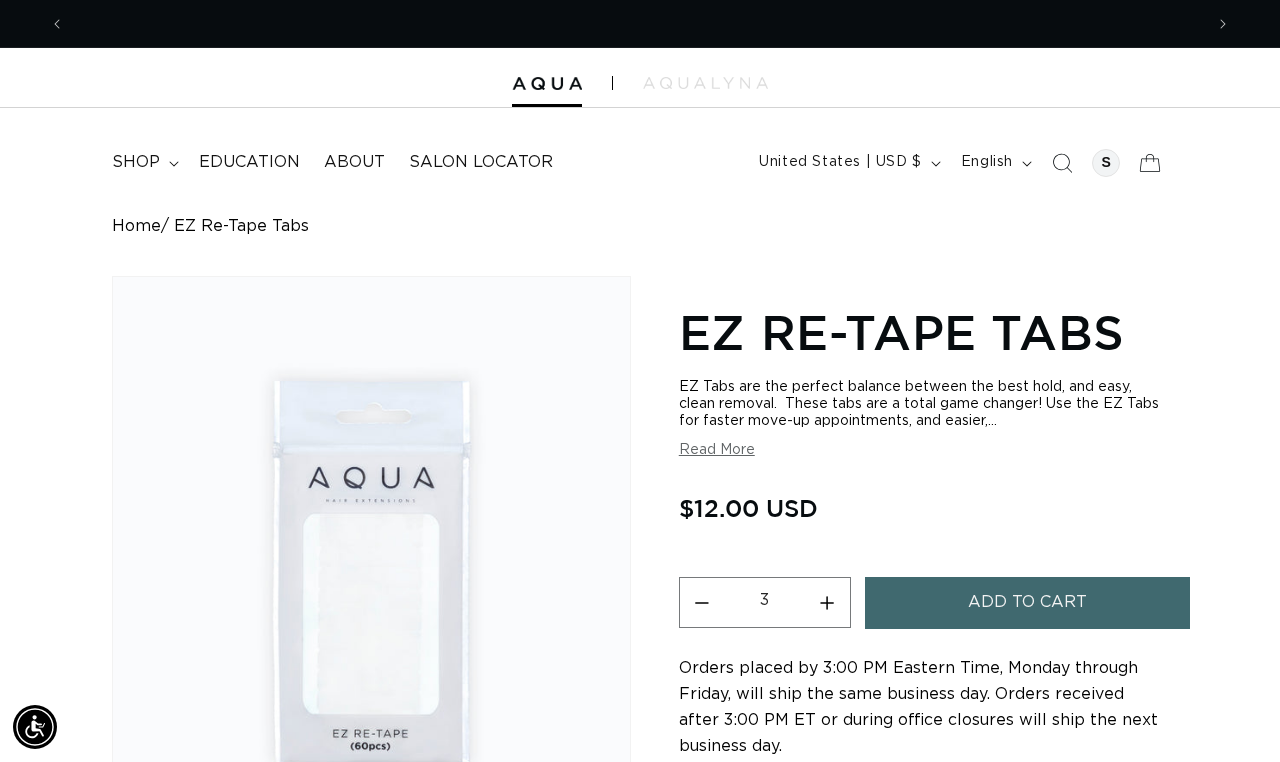 scroll, scrollTop: 0, scrollLeft: 0, axis: both 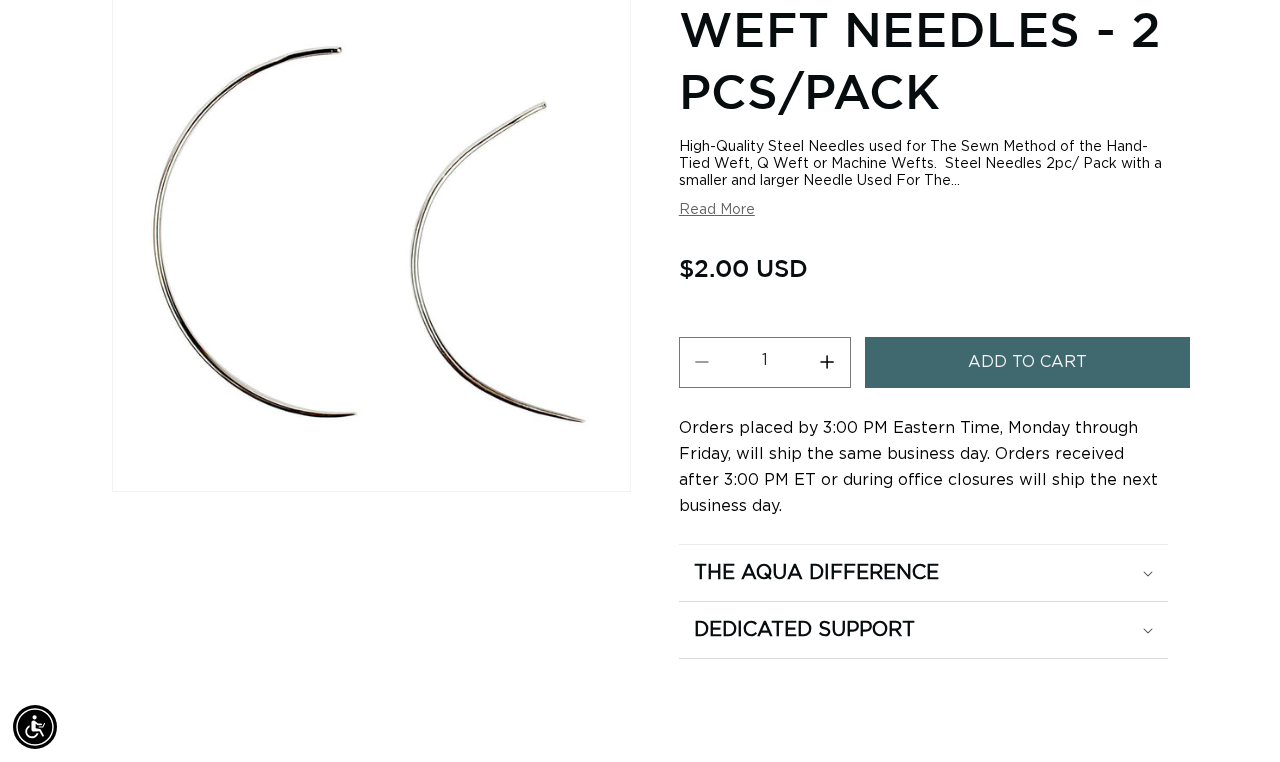click on "Add to cart" at bounding box center (1027, 362) 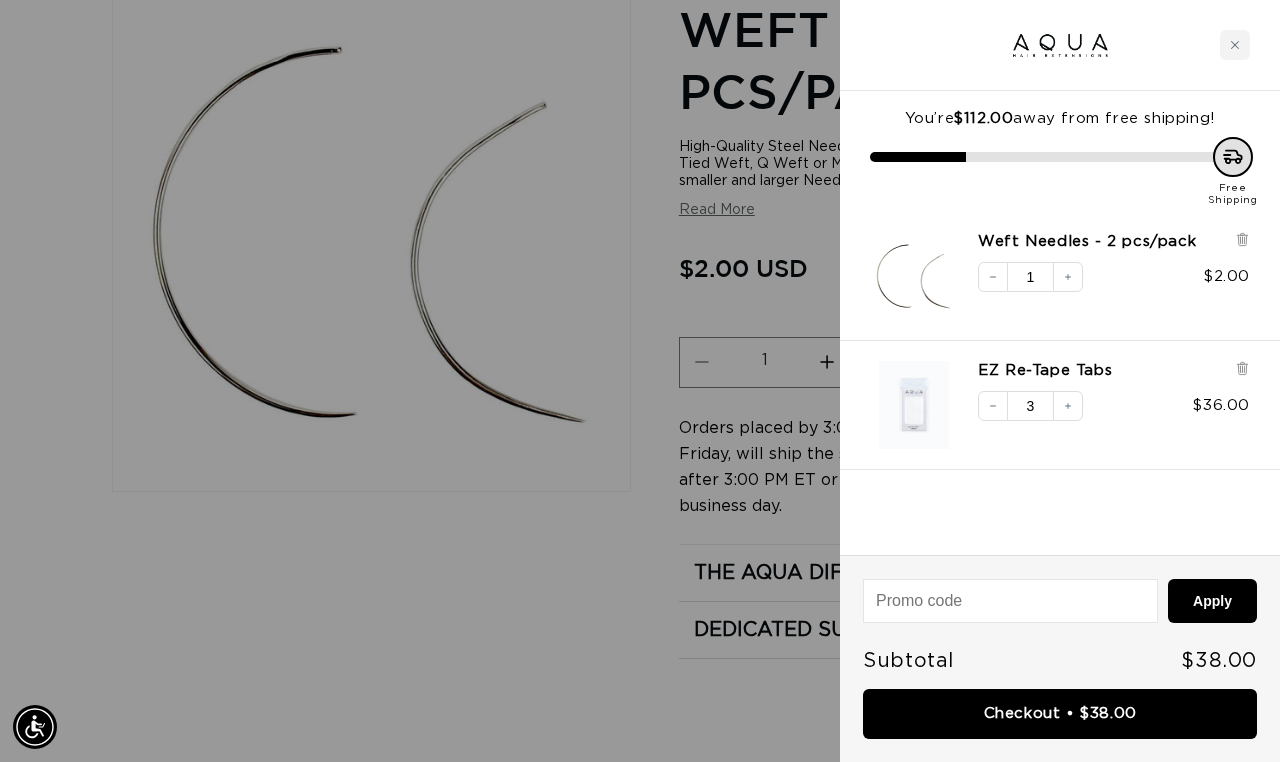 scroll, scrollTop: 0, scrollLeft: 0, axis: both 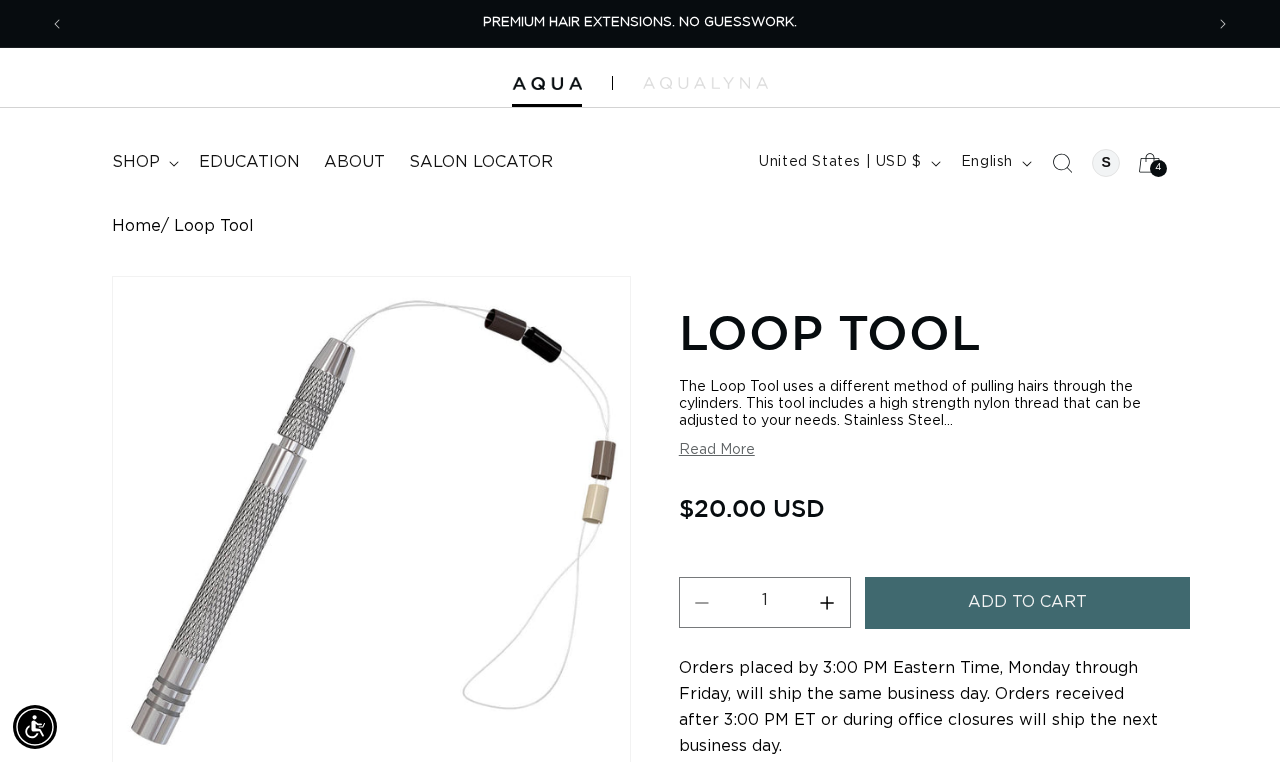 click 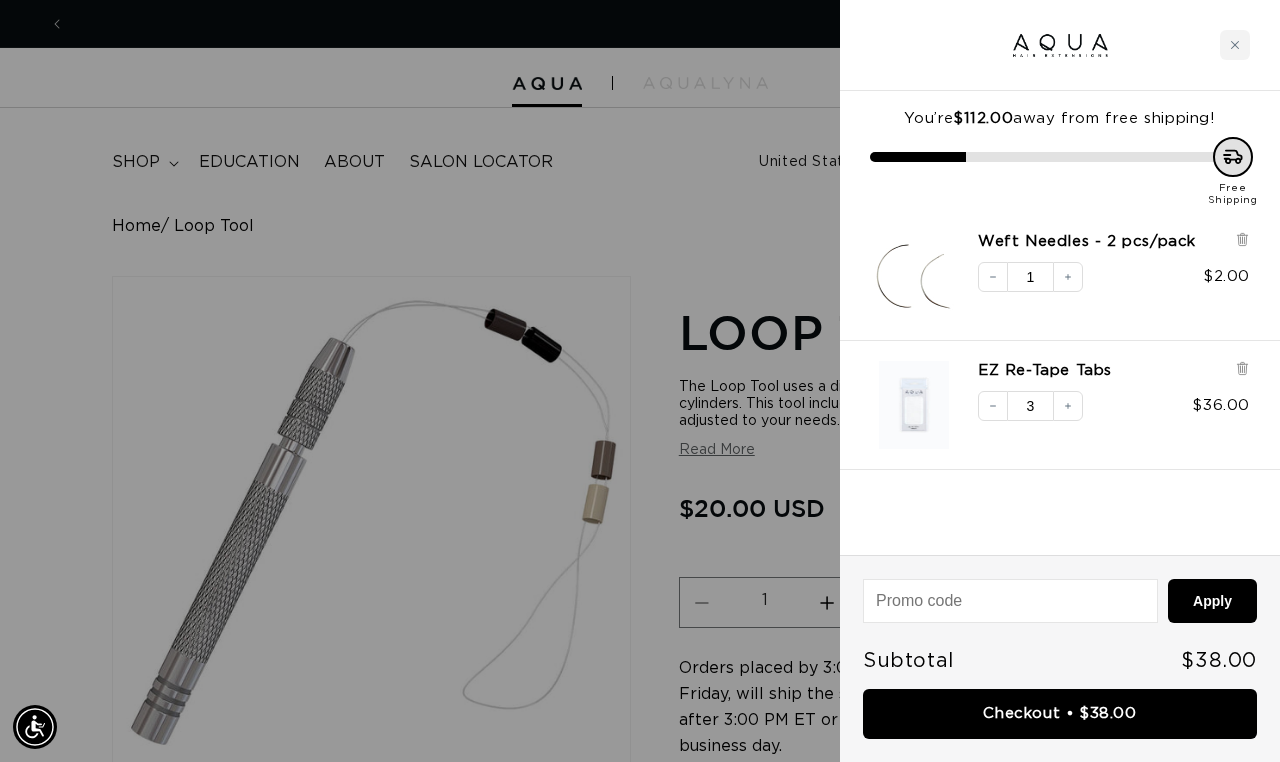 scroll, scrollTop: 0, scrollLeft: 0, axis: both 